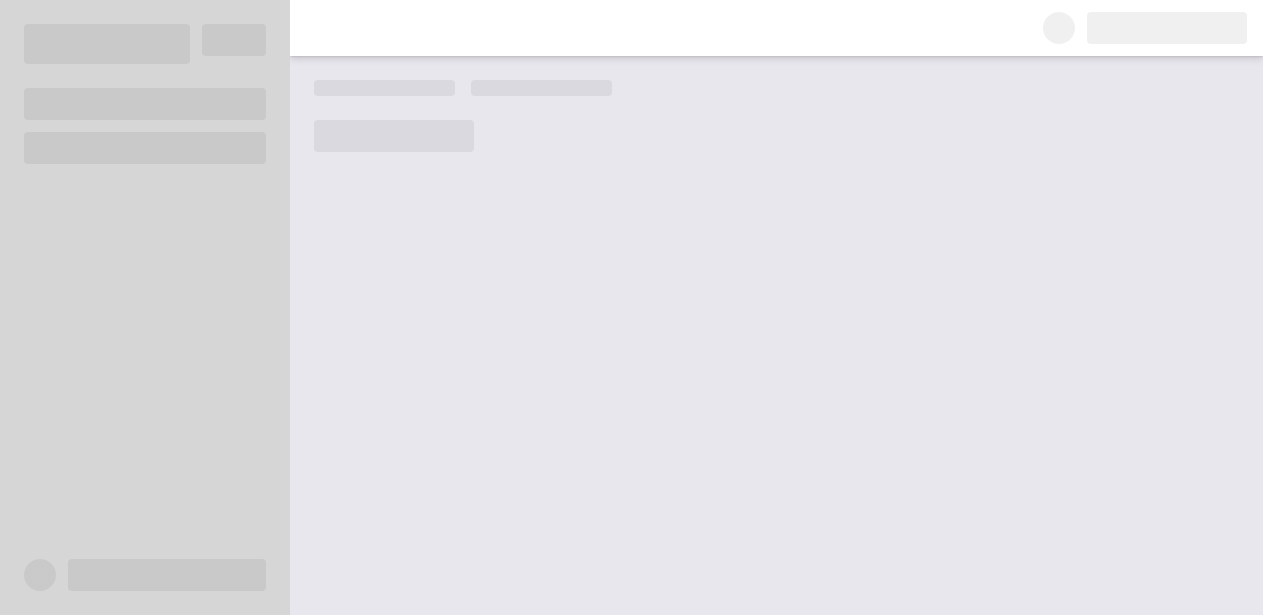 scroll, scrollTop: 0, scrollLeft: 0, axis: both 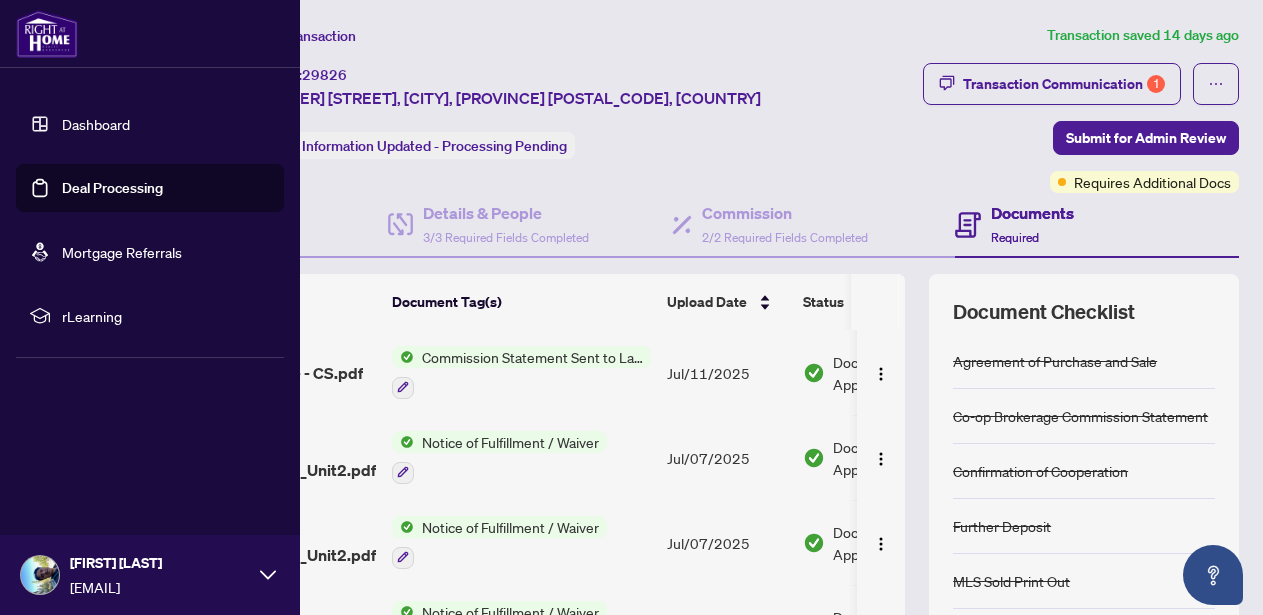 click on "Deal Processing" at bounding box center [112, 188] 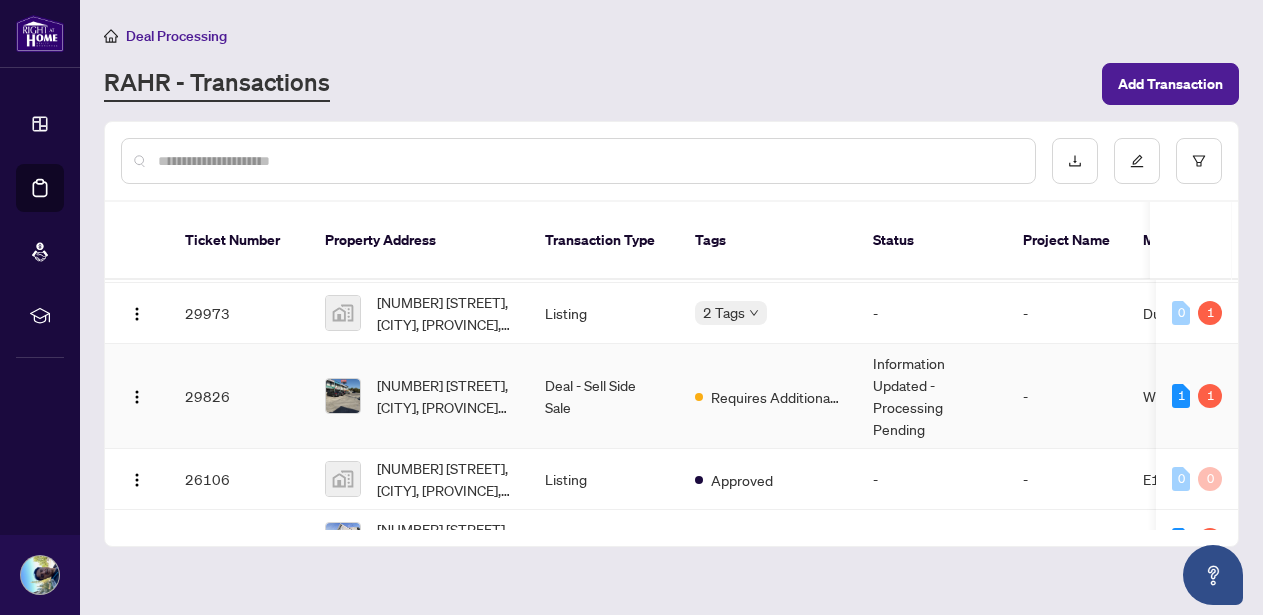 scroll, scrollTop: 828, scrollLeft: 0, axis: vertical 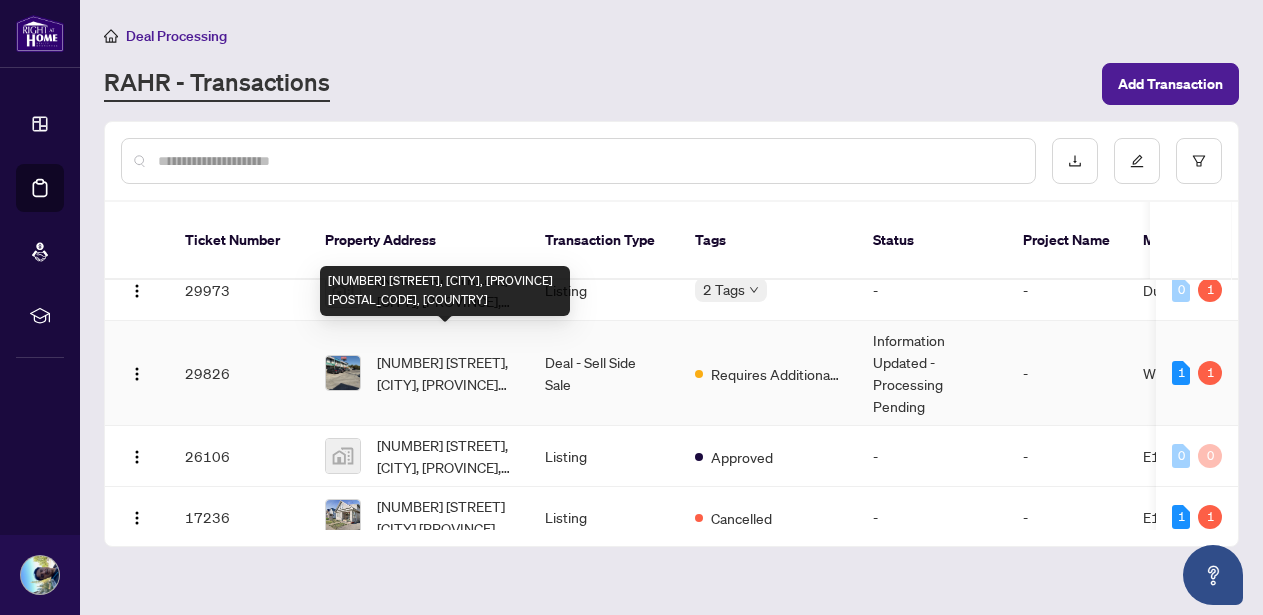 click on "[NUMBER] [STREET], [CITY], [PROVINCE] [POSTAL_CODE], [COUNTRY]" at bounding box center [445, 373] 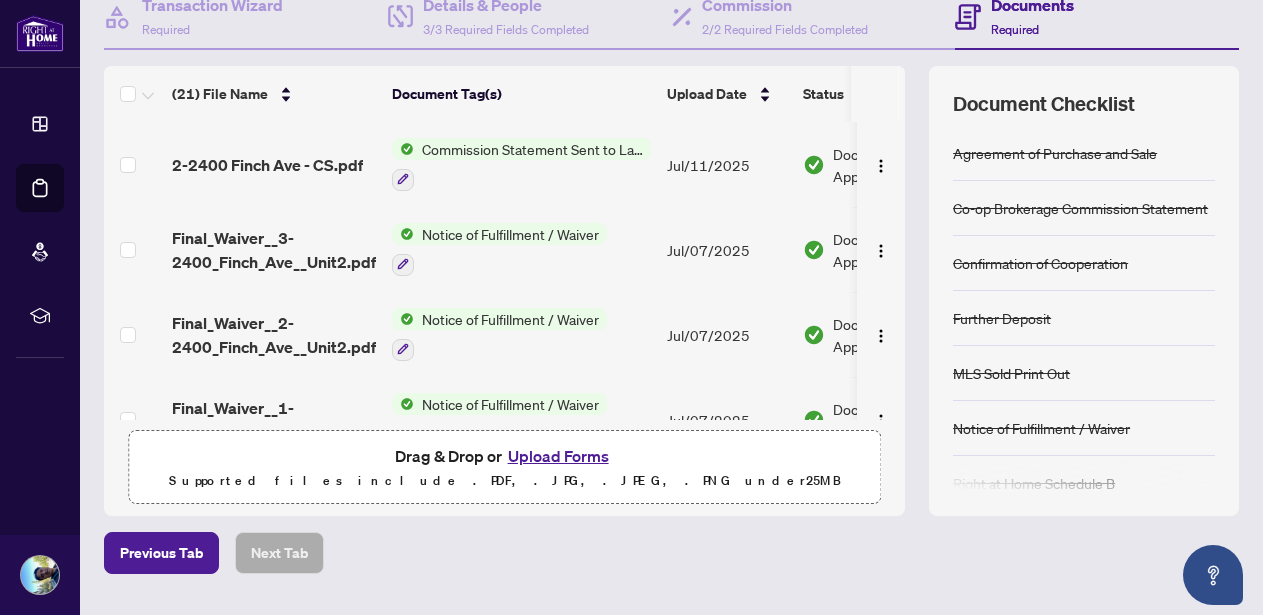 scroll, scrollTop: 247, scrollLeft: 0, axis: vertical 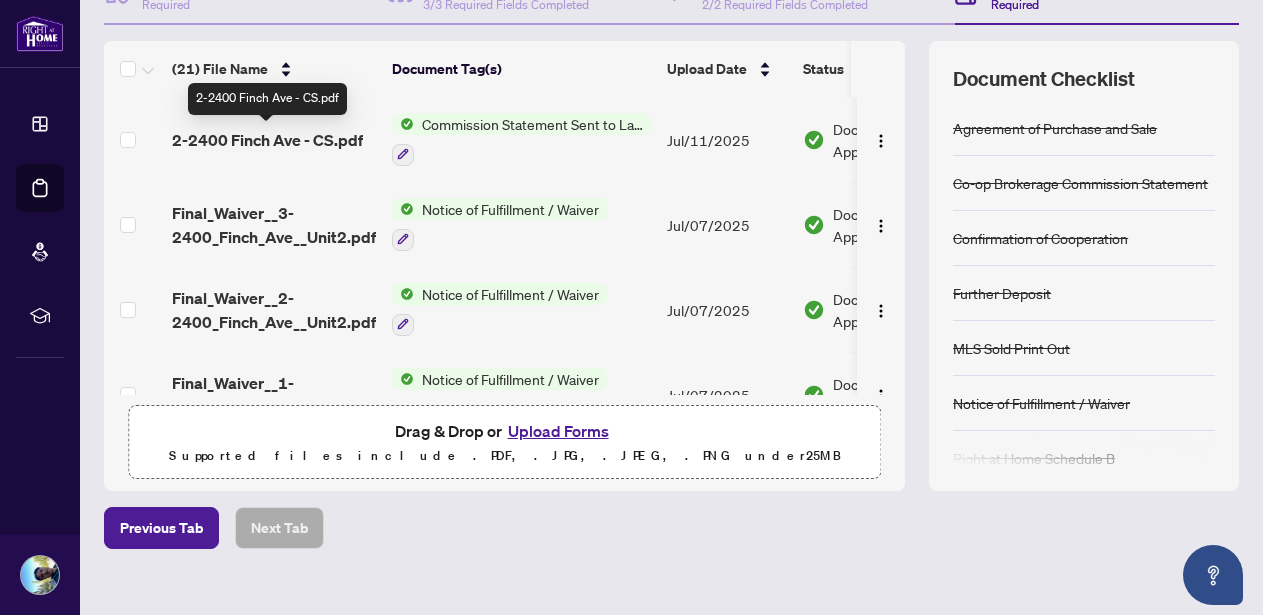 click on "2-2400 Finch Ave - CS.pdf" at bounding box center [267, 140] 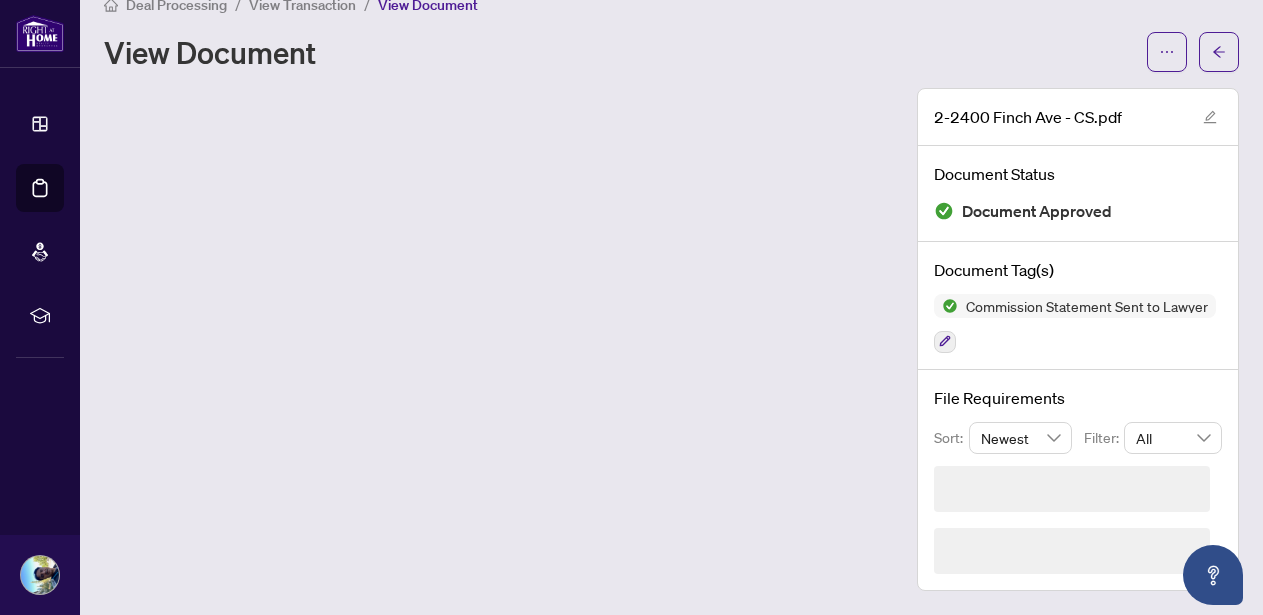 scroll, scrollTop: 0, scrollLeft: 0, axis: both 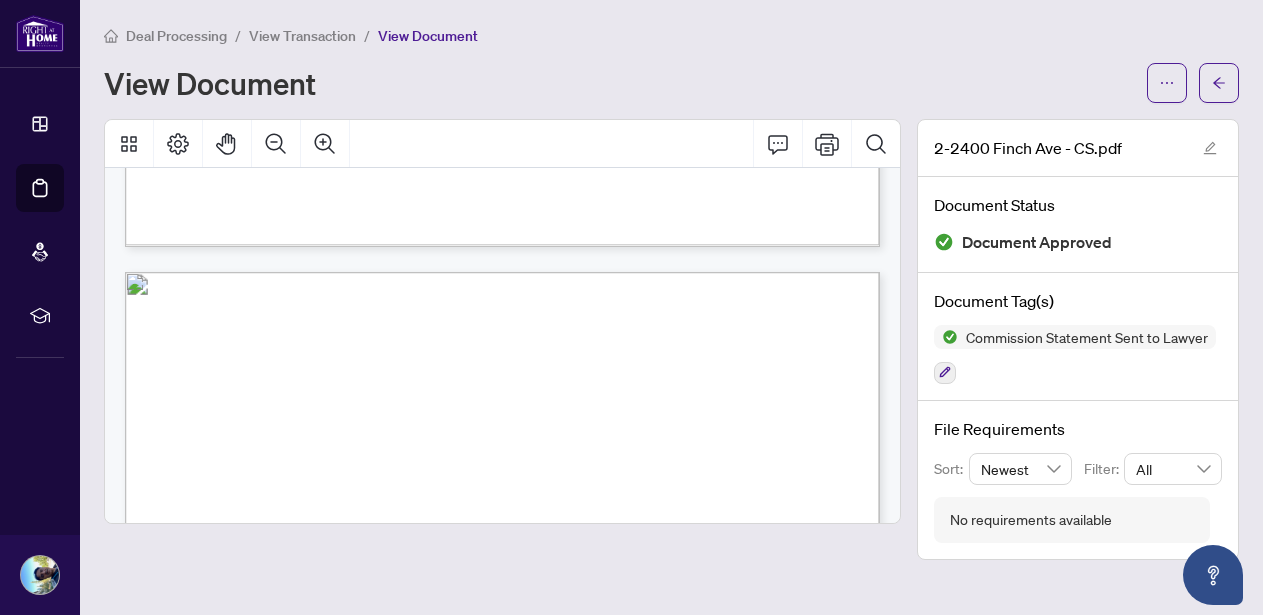 click on "Deal Processing / View Transaction / View Document View Document" at bounding box center (671, 63) 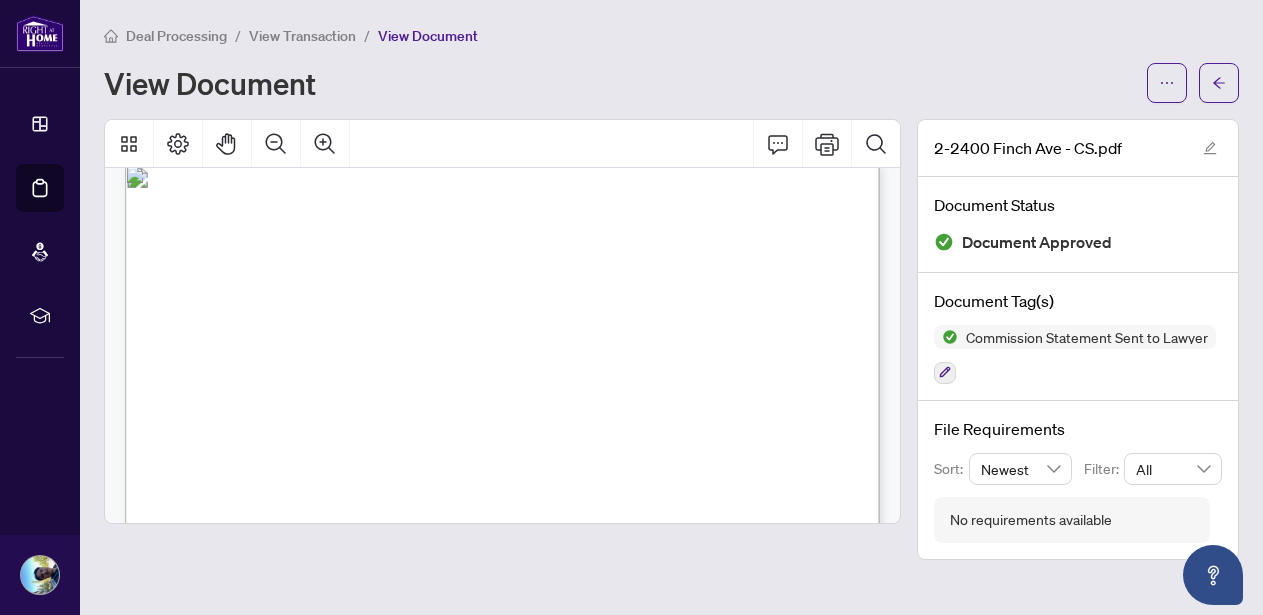 scroll, scrollTop: 0, scrollLeft: 0, axis: both 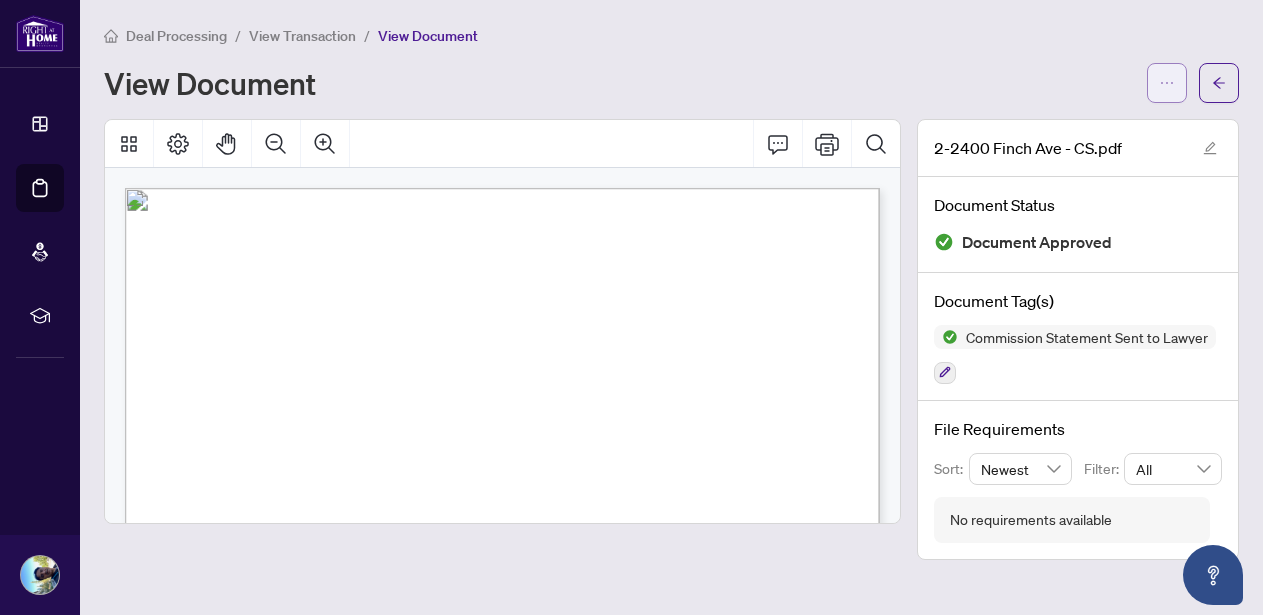 click at bounding box center (1167, 83) 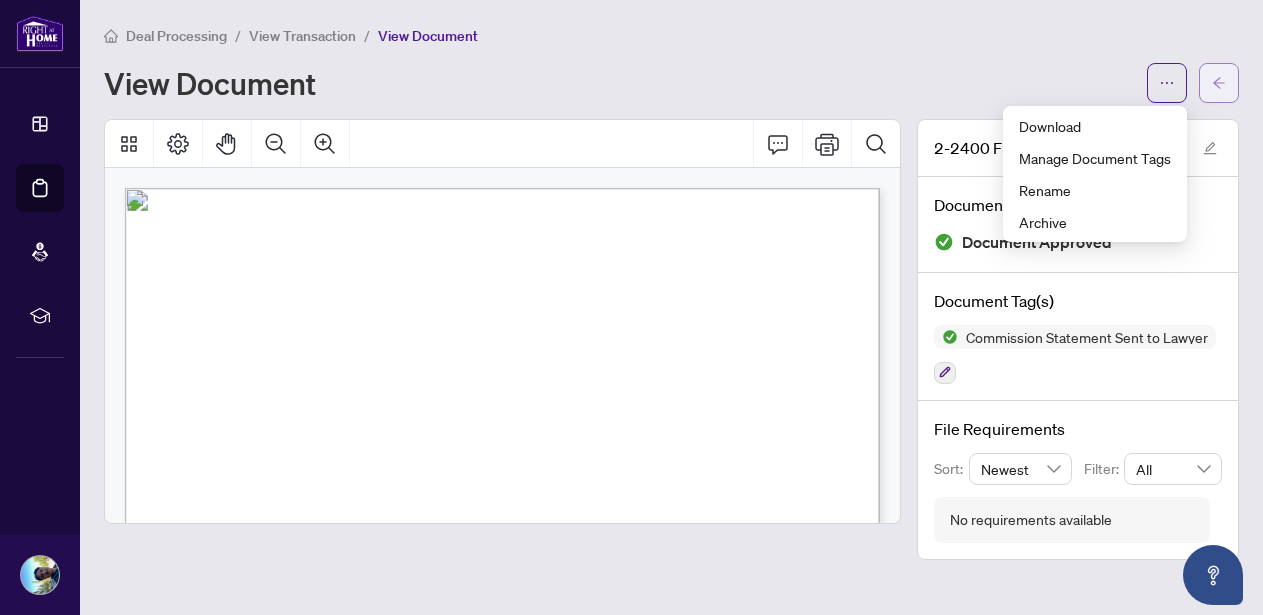 click at bounding box center [1219, 83] 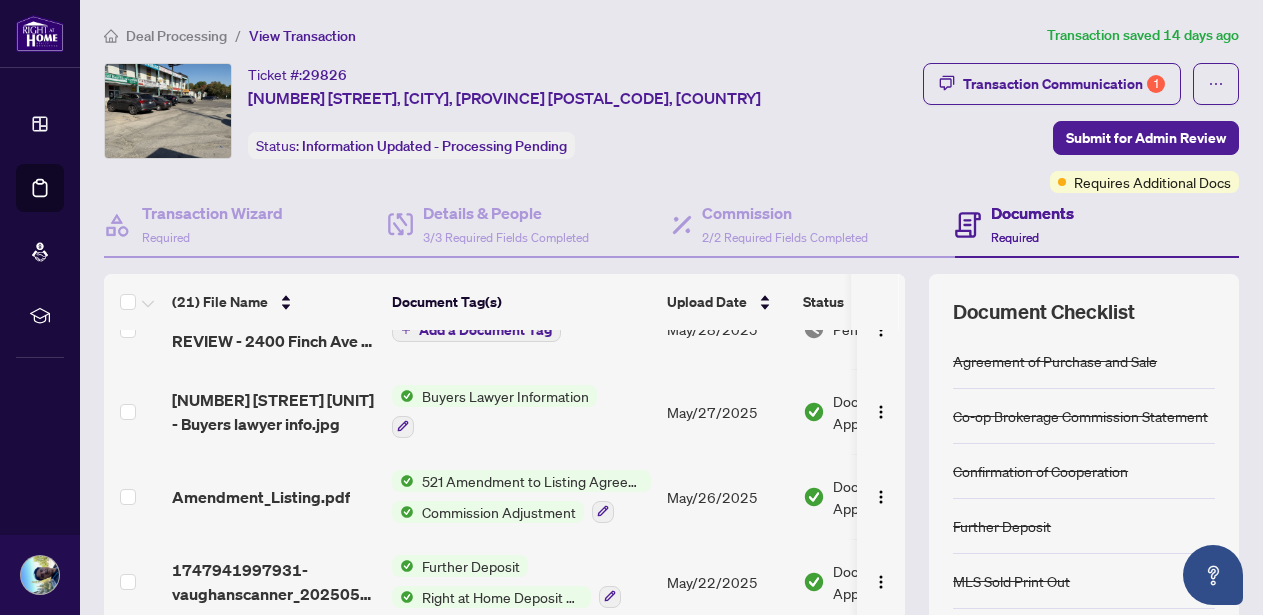 scroll, scrollTop: 988, scrollLeft: 0, axis: vertical 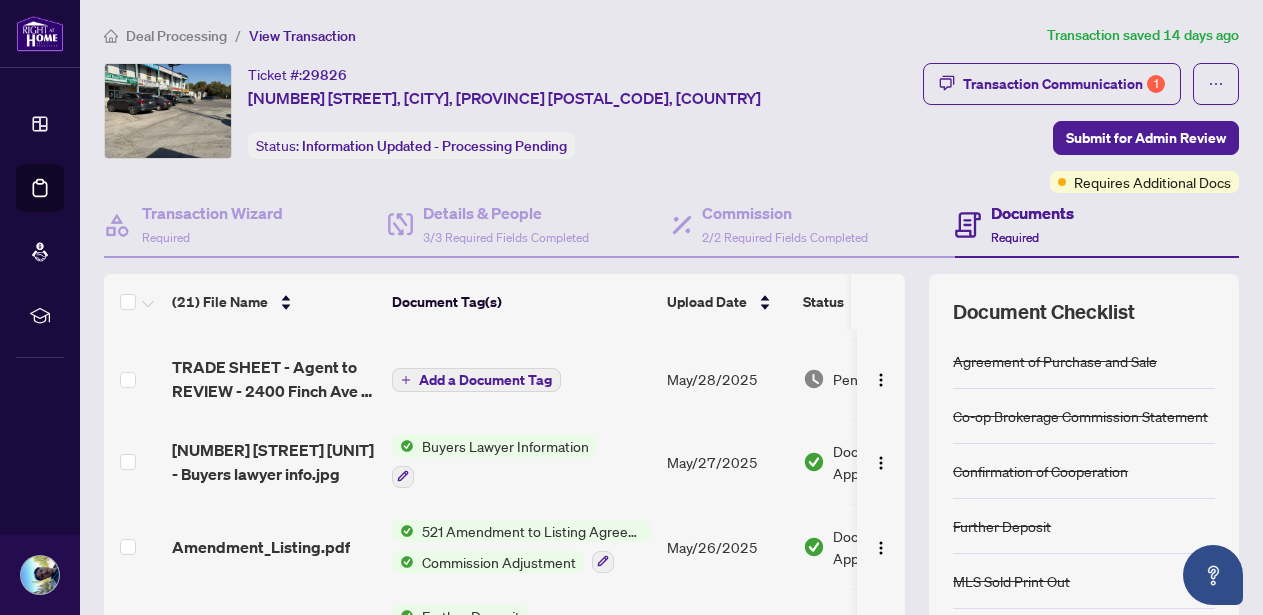 click on "Add a Document Tag" at bounding box center [485, 380] 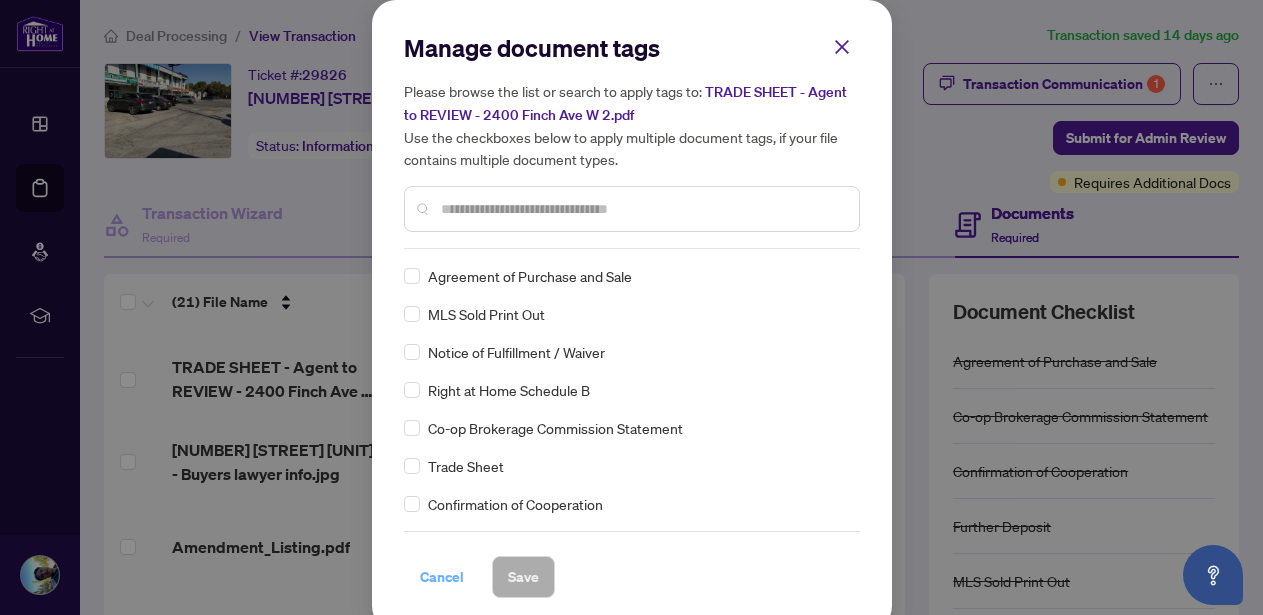 click on "Cancel" at bounding box center (442, 577) 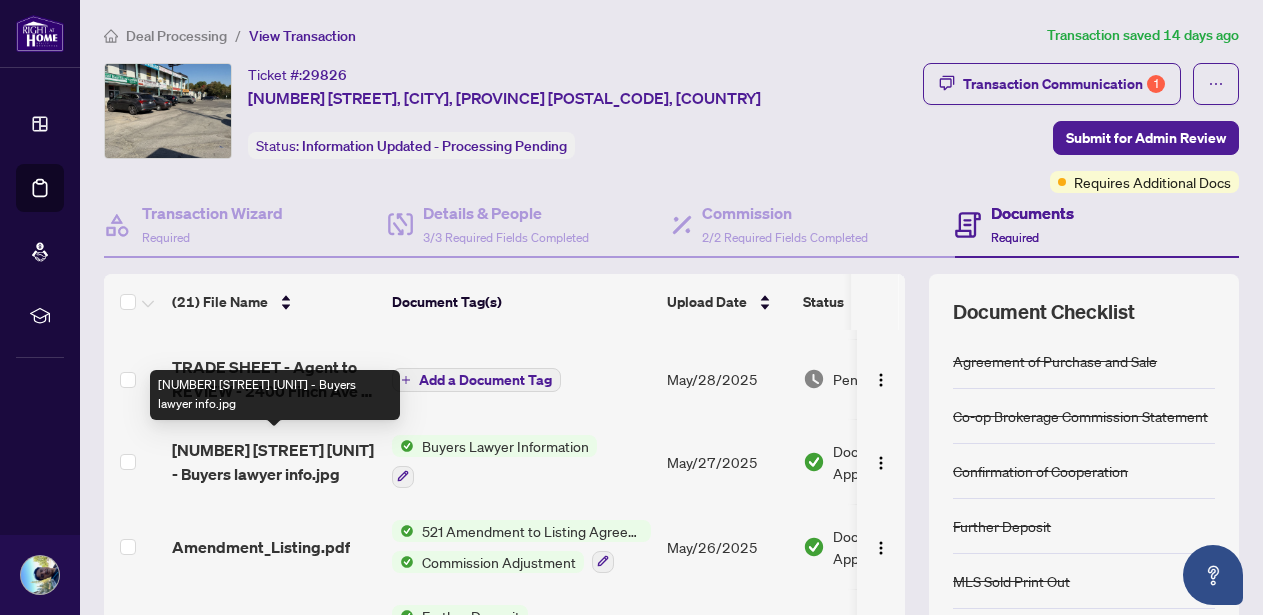 click on "[NUMBER] [STREET] [UNIT] - Buyers lawyer info.jpg" at bounding box center [274, 462] 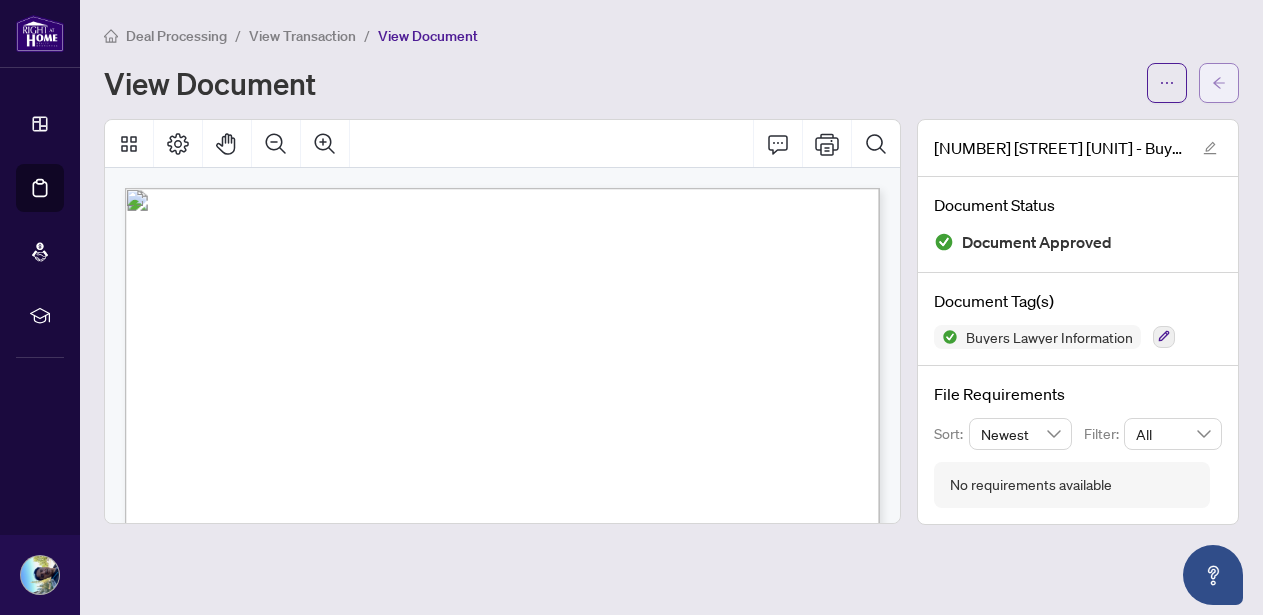 click 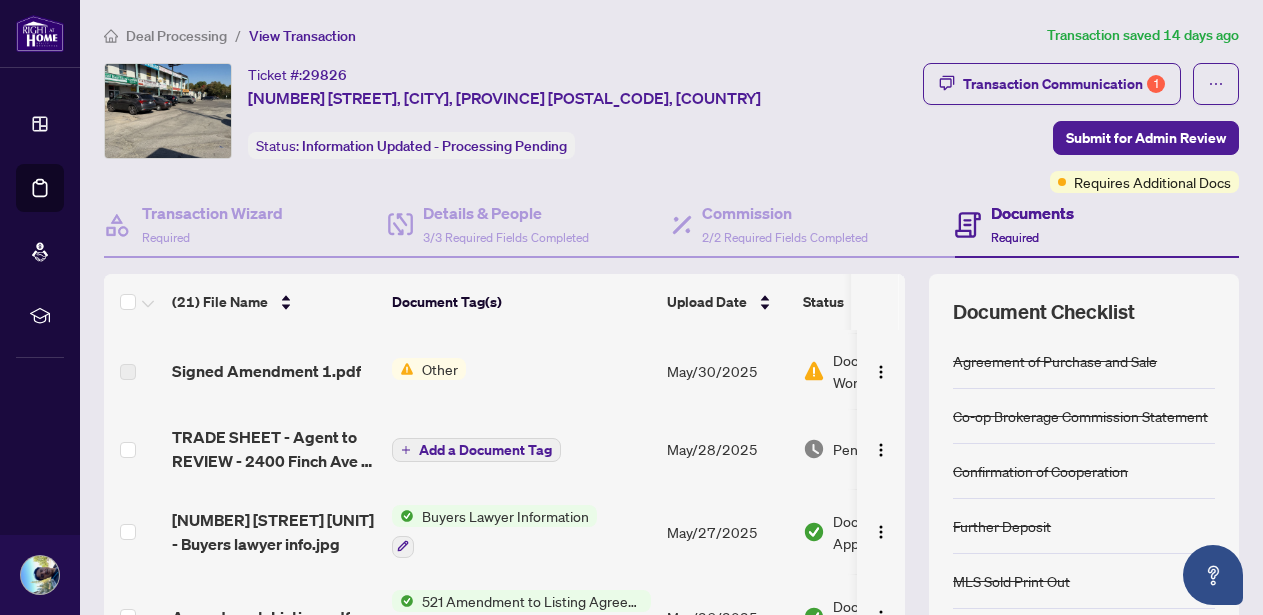 scroll, scrollTop: 929, scrollLeft: 0, axis: vertical 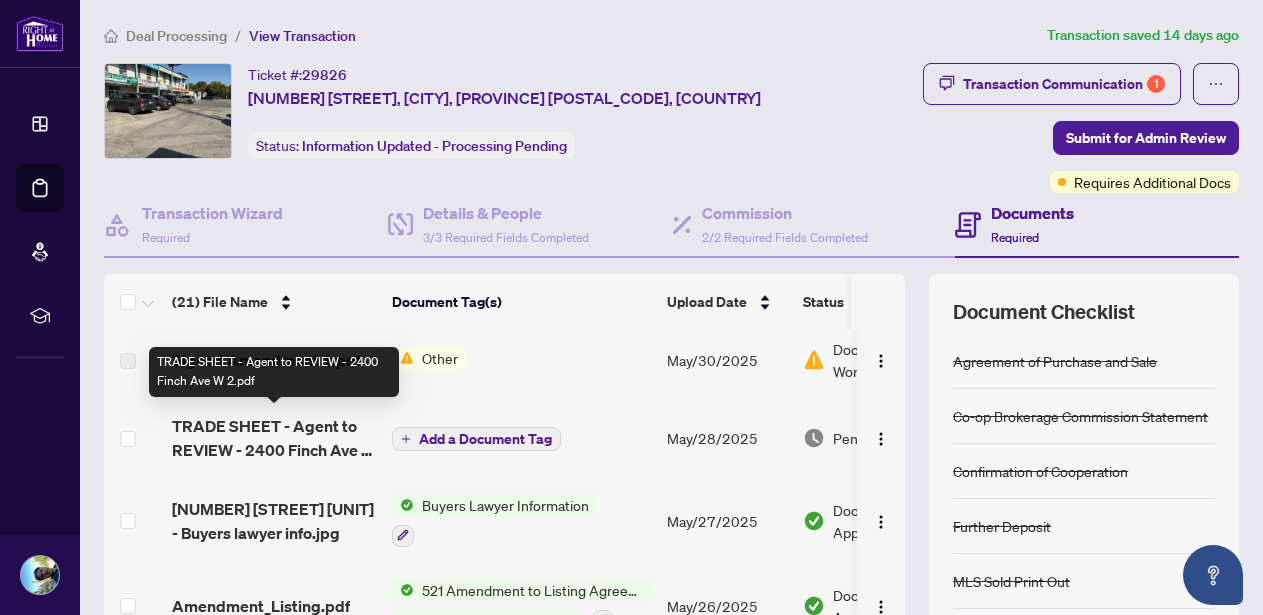 click on "TRADE SHEET - Agent to REVIEW - 2400 Finch Ave W 2.pdf" at bounding box center (274, 438) 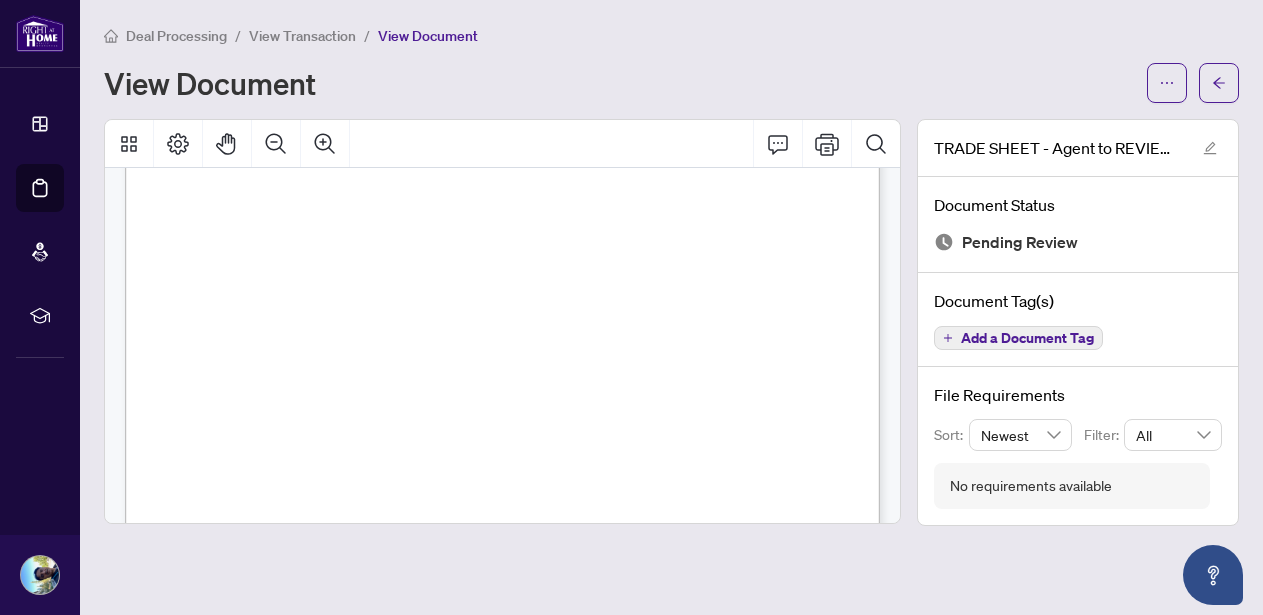 scroll, scrollTop: 0, scrollLeft: 0, axis: both 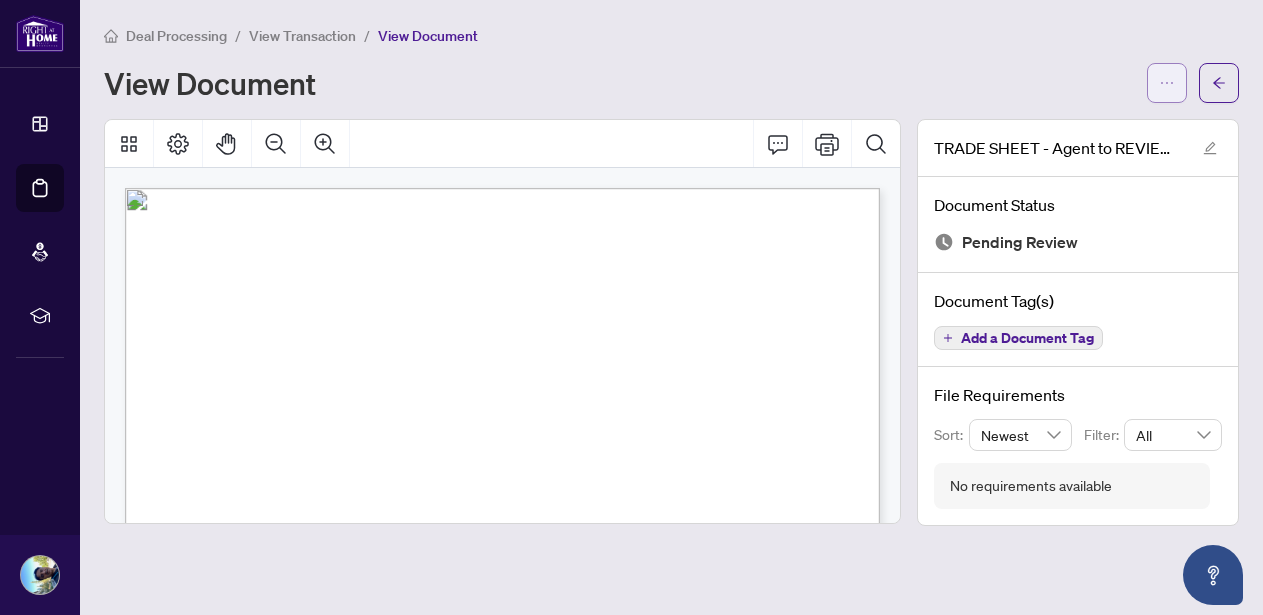 click at bounding box center [1167, 83] 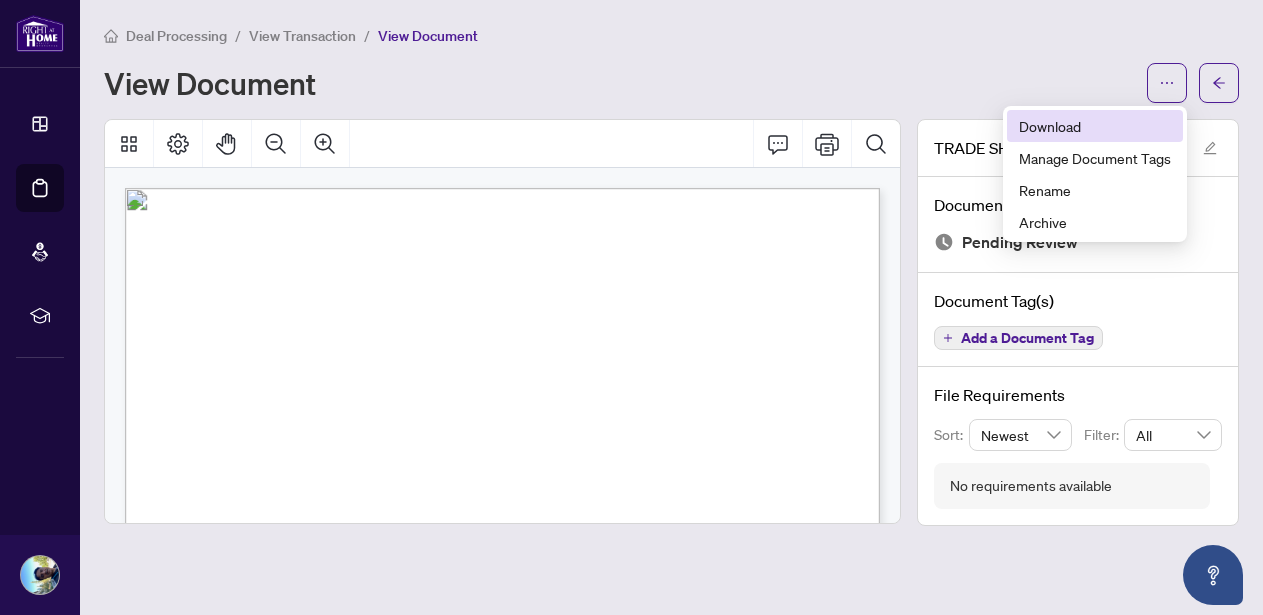 click on "Download" at bounding box center (1095, 126) 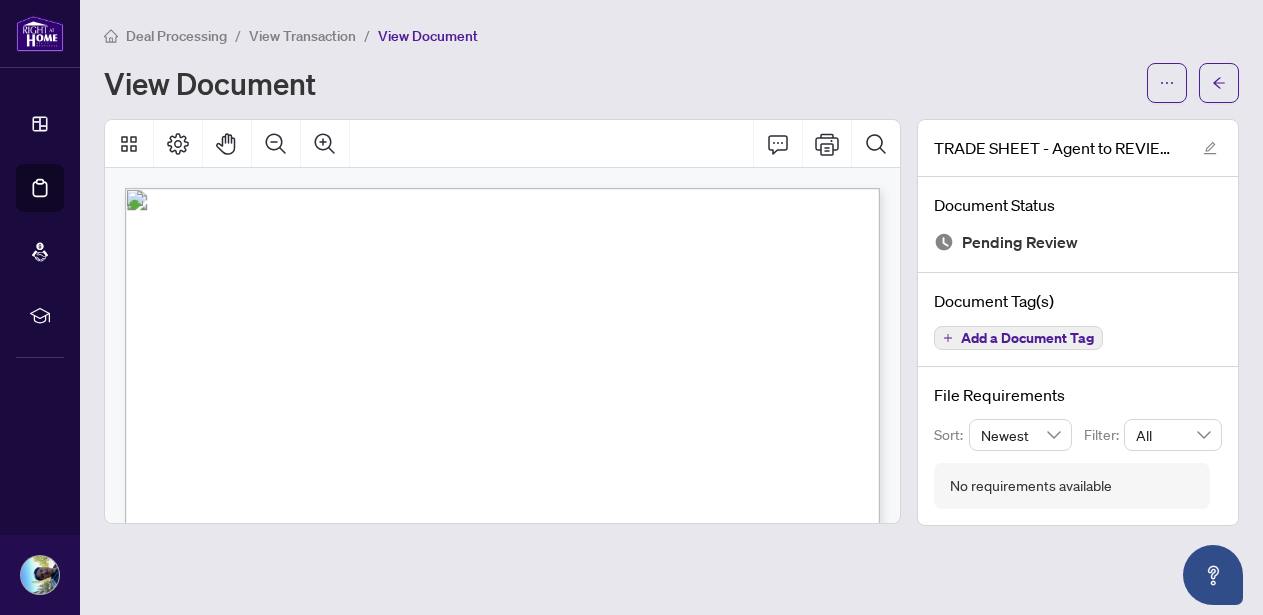 click on "View Document" at bounding box center (671, 83) 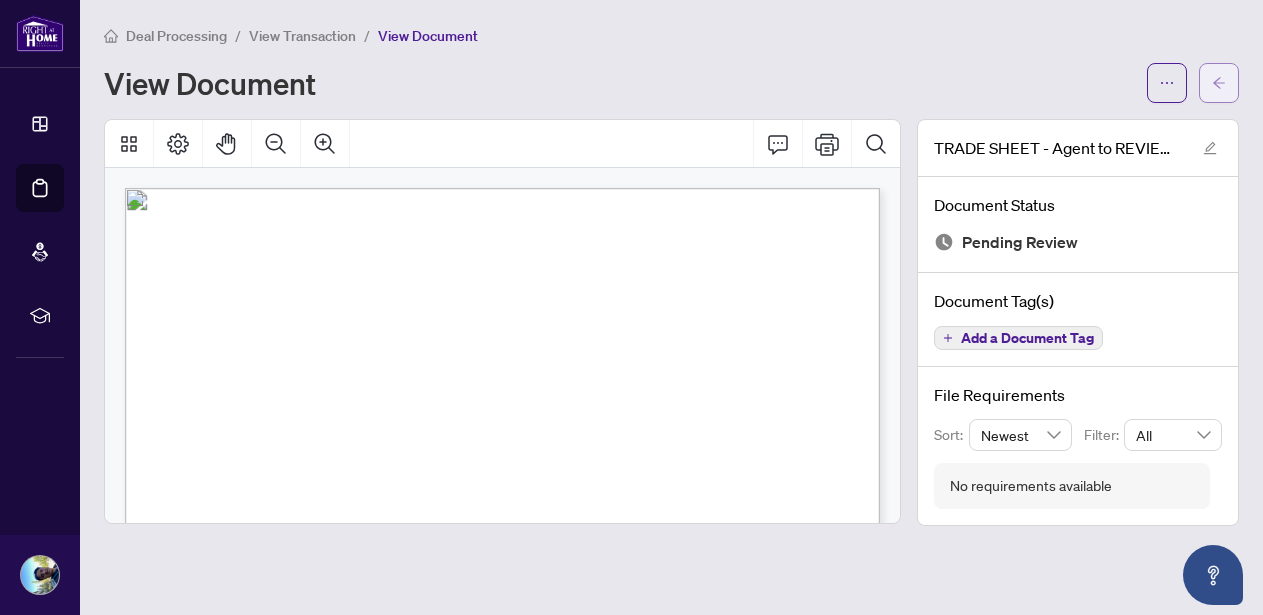 click 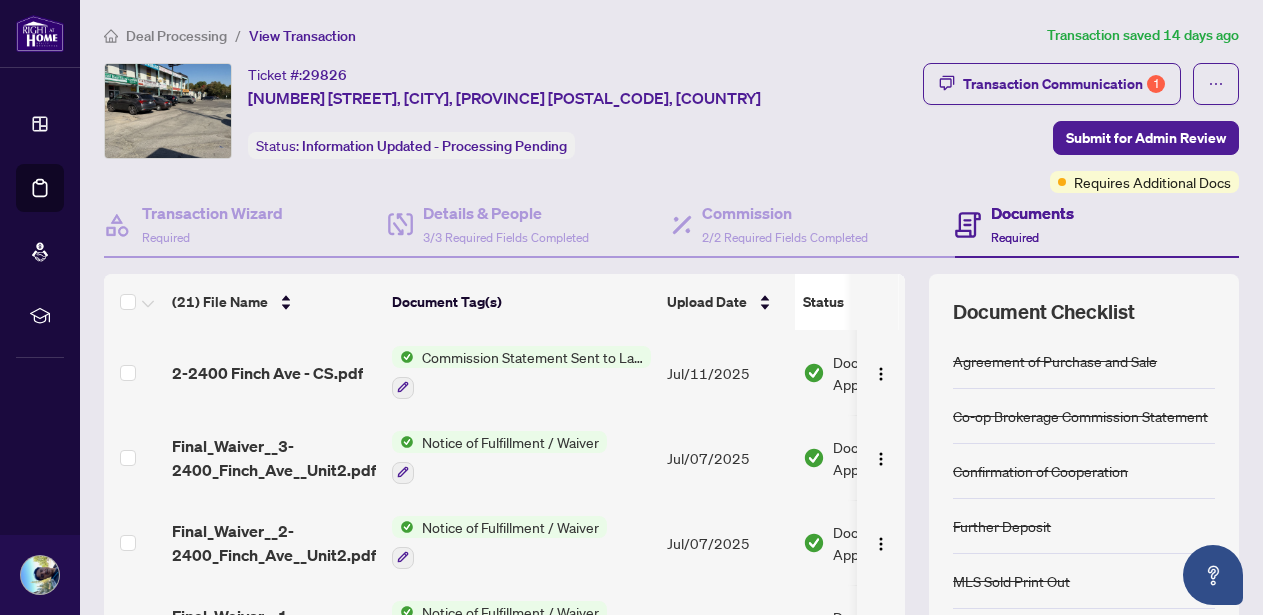 scroll, scrollTop: 260, scrollLeft: 0, axis: vertical 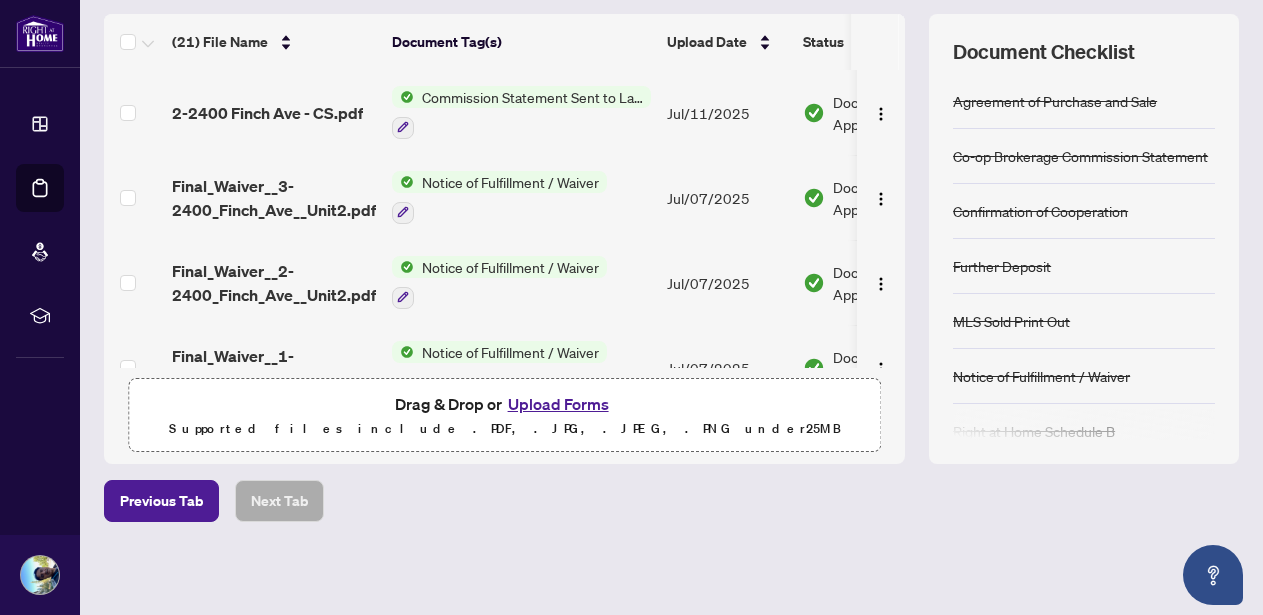 click on "Upload Forms" at bounding box center (558, 404) 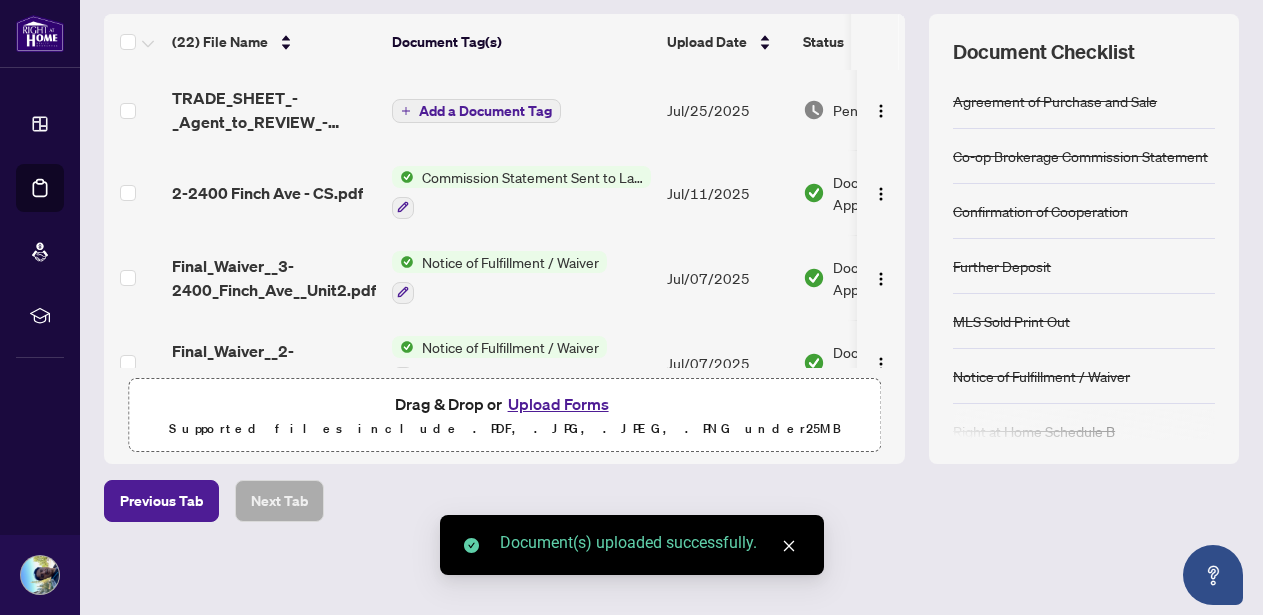click 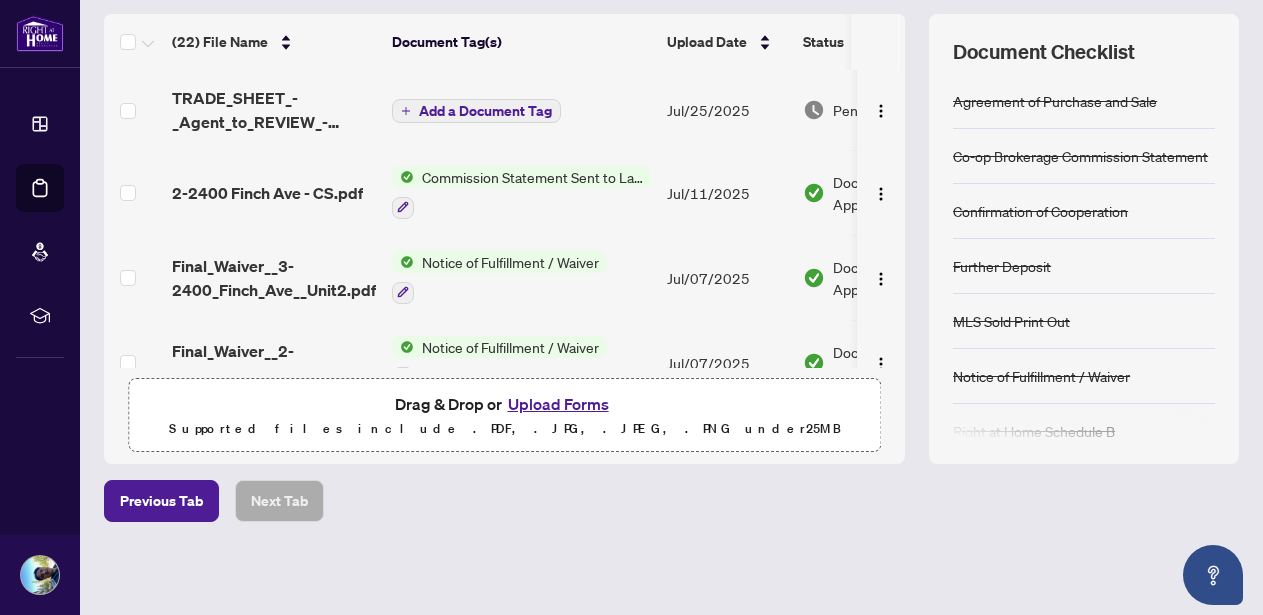 scroll, scrollTop: 0, scrollLeft: 0, axis: both 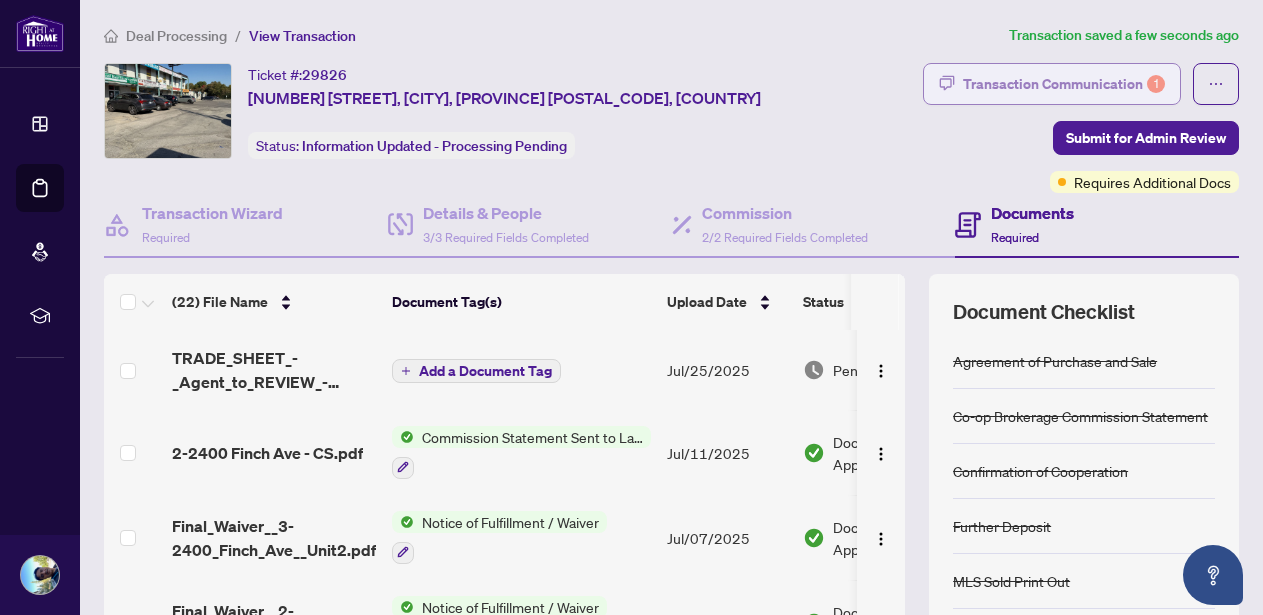 click on "Transaction Communication 1" at bounding box center [1064, 84] 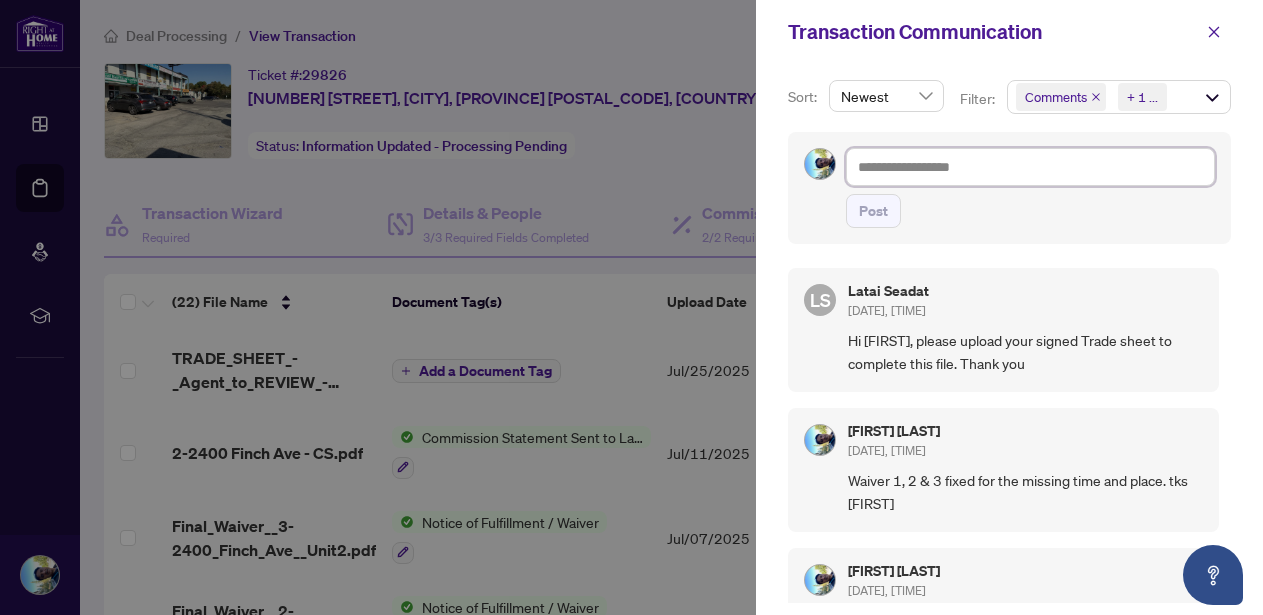 click at bounding box center [1030, 167] 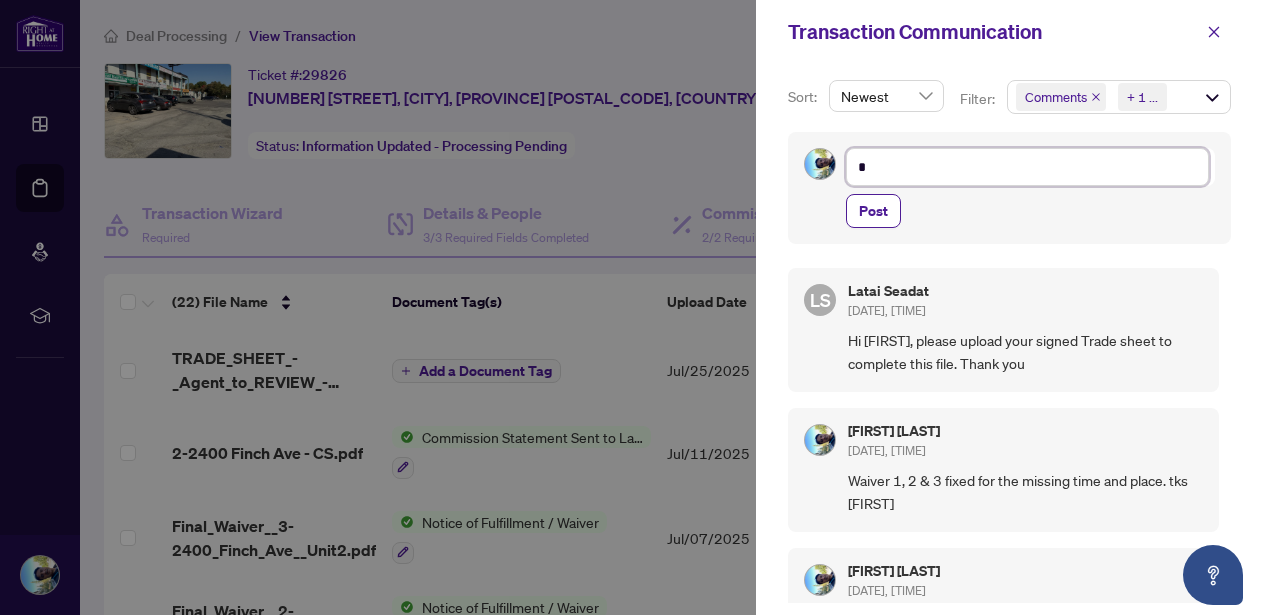 type on "**" 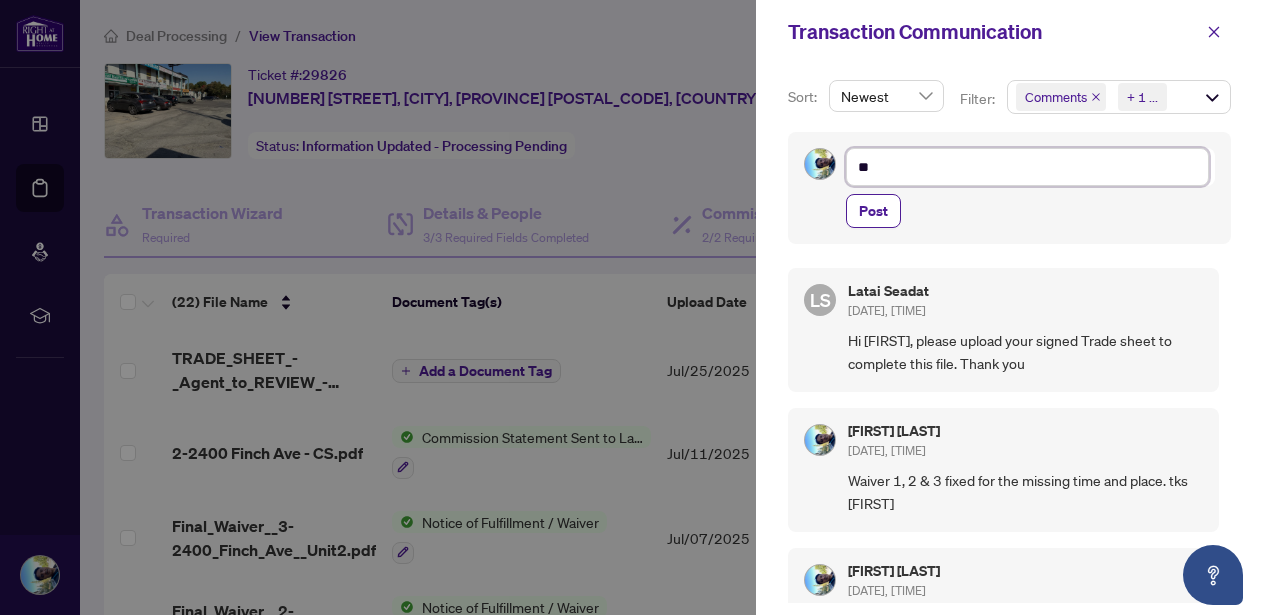 type on "***" 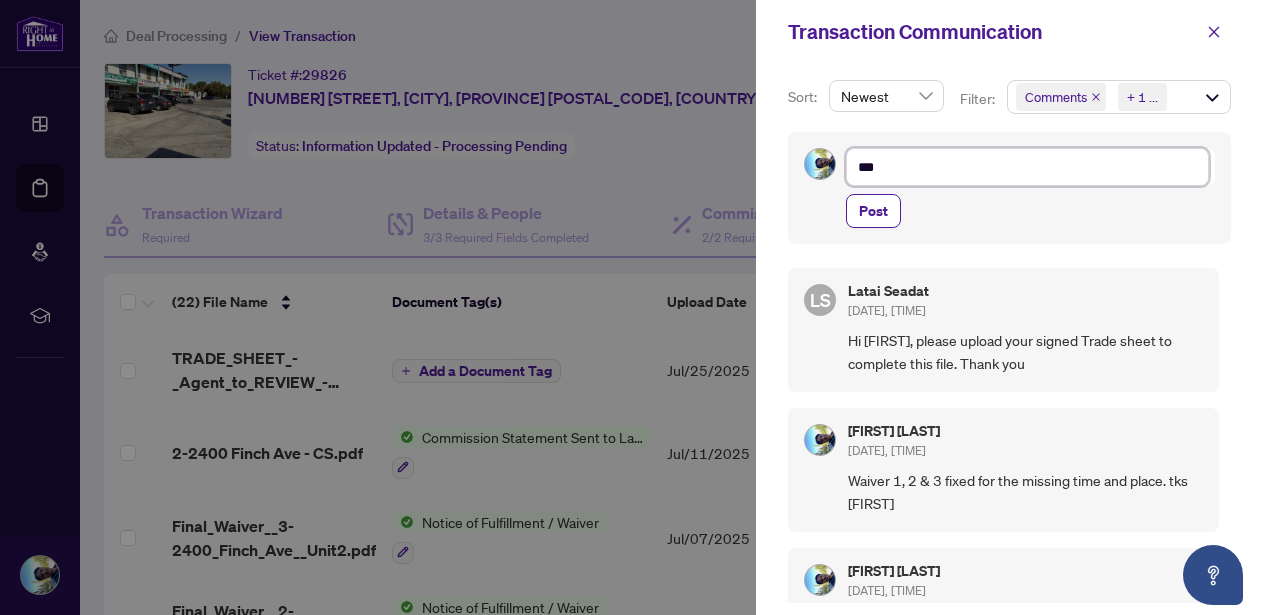 type on "****" 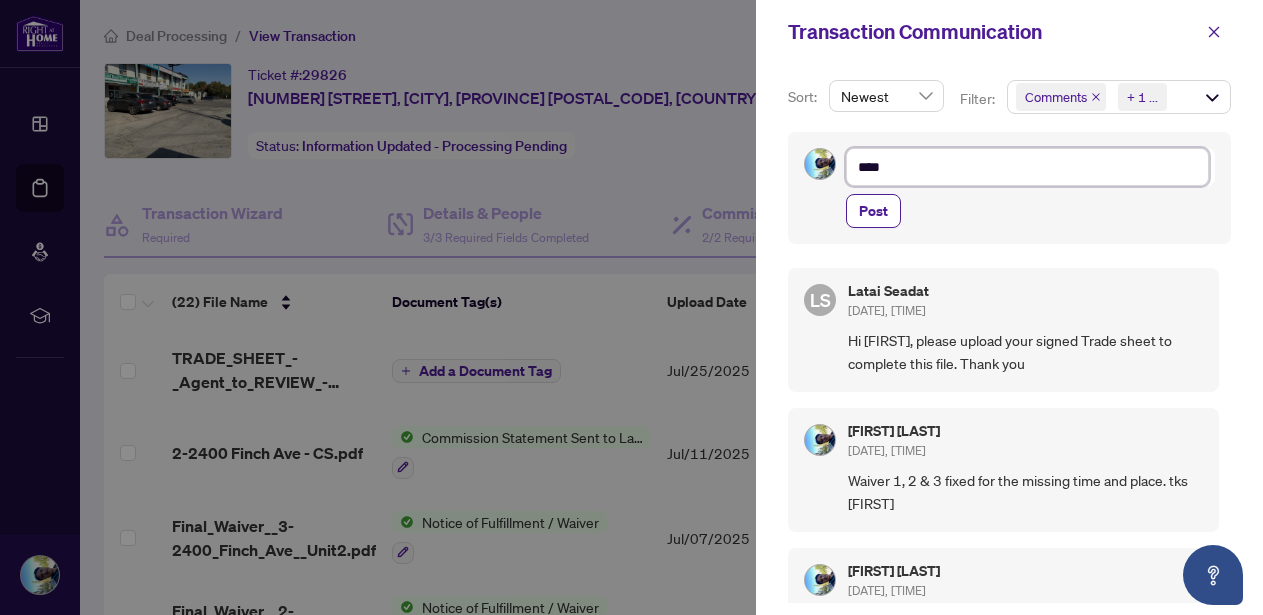type on "*****" 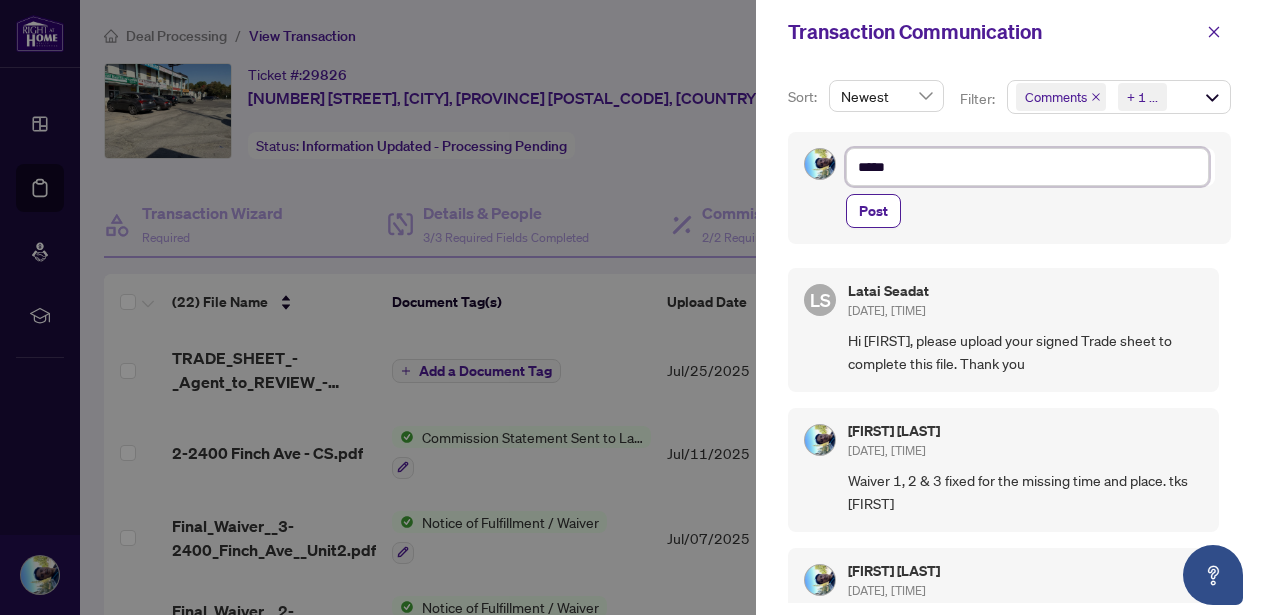 type on "******" 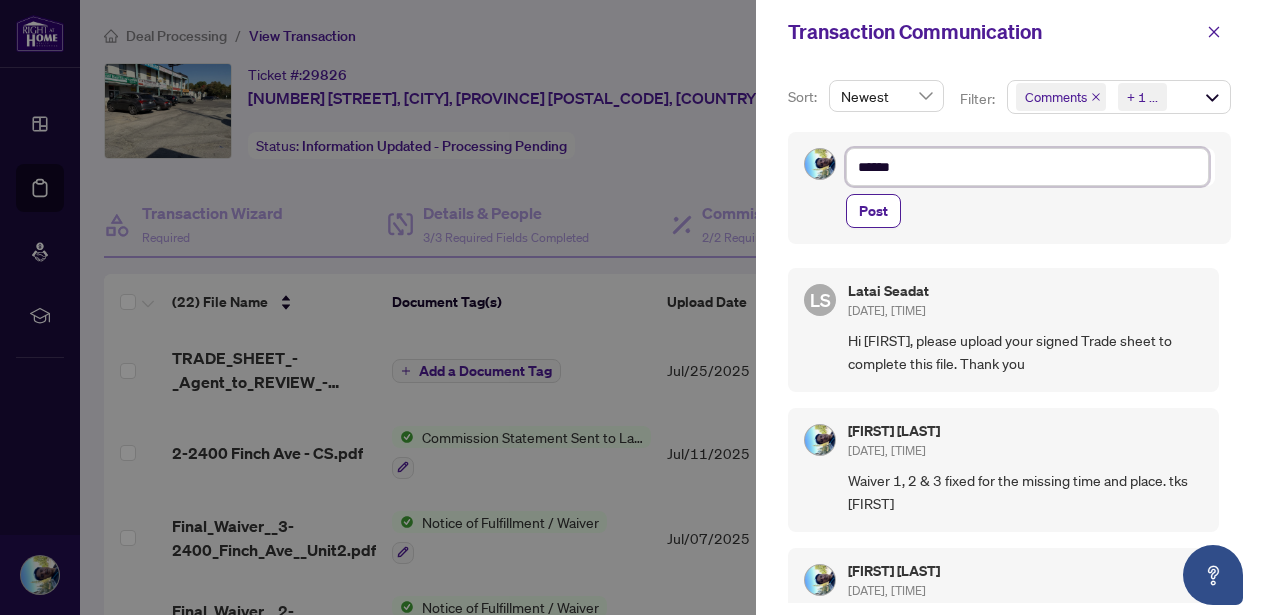 type on "******" 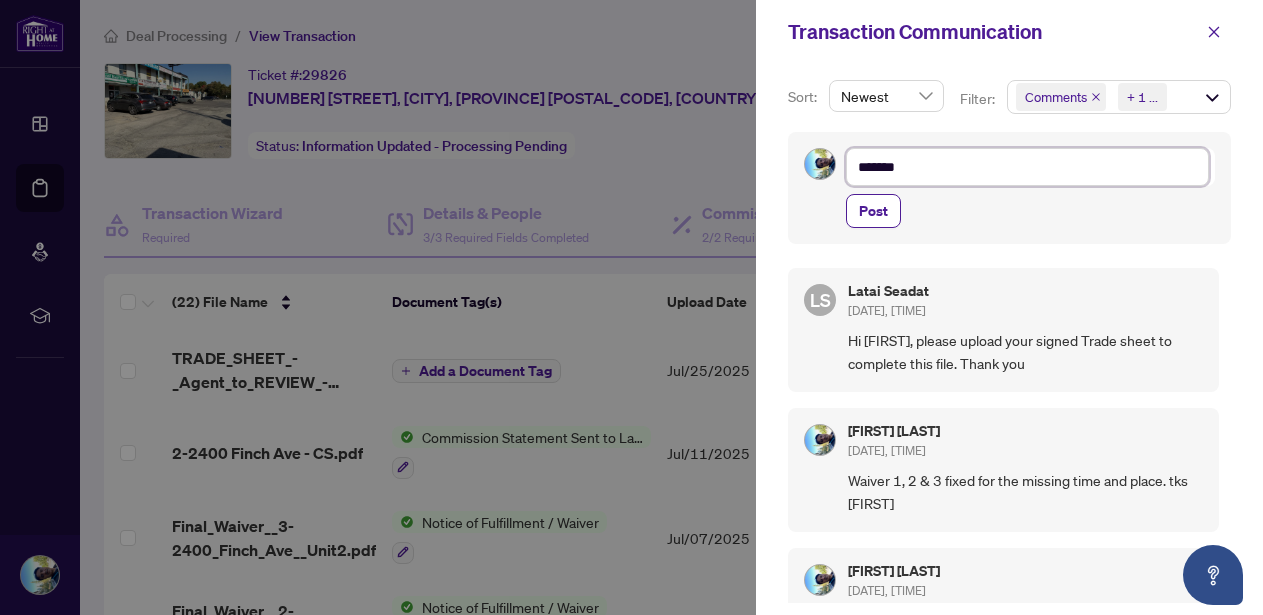type on "********" 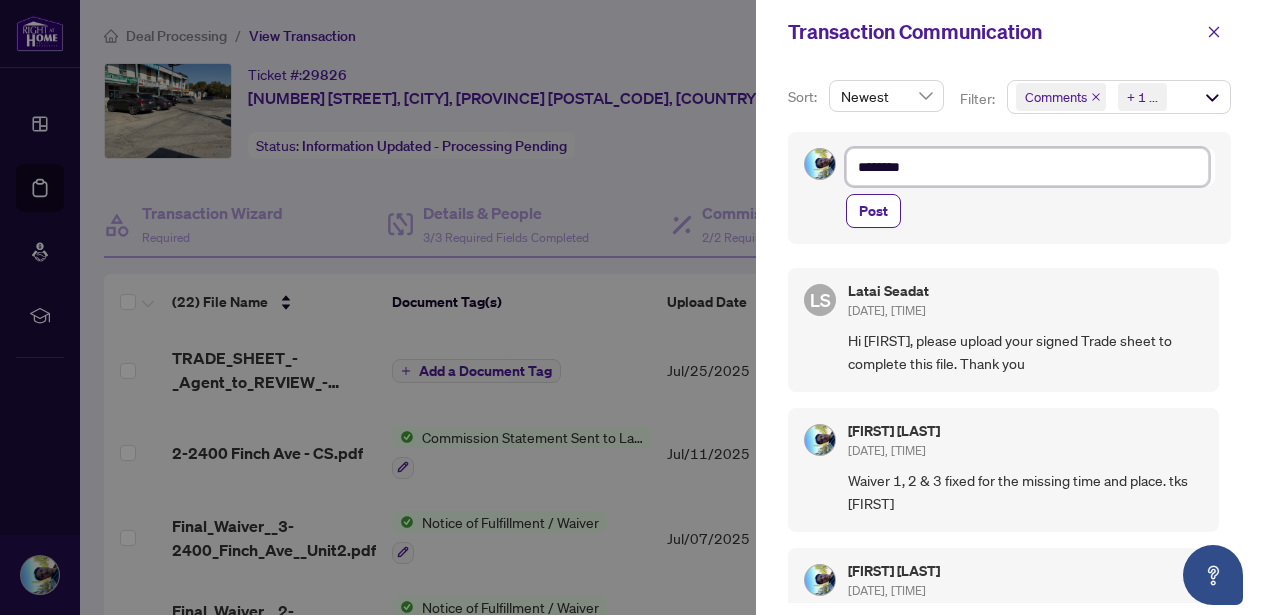 type on "*********" 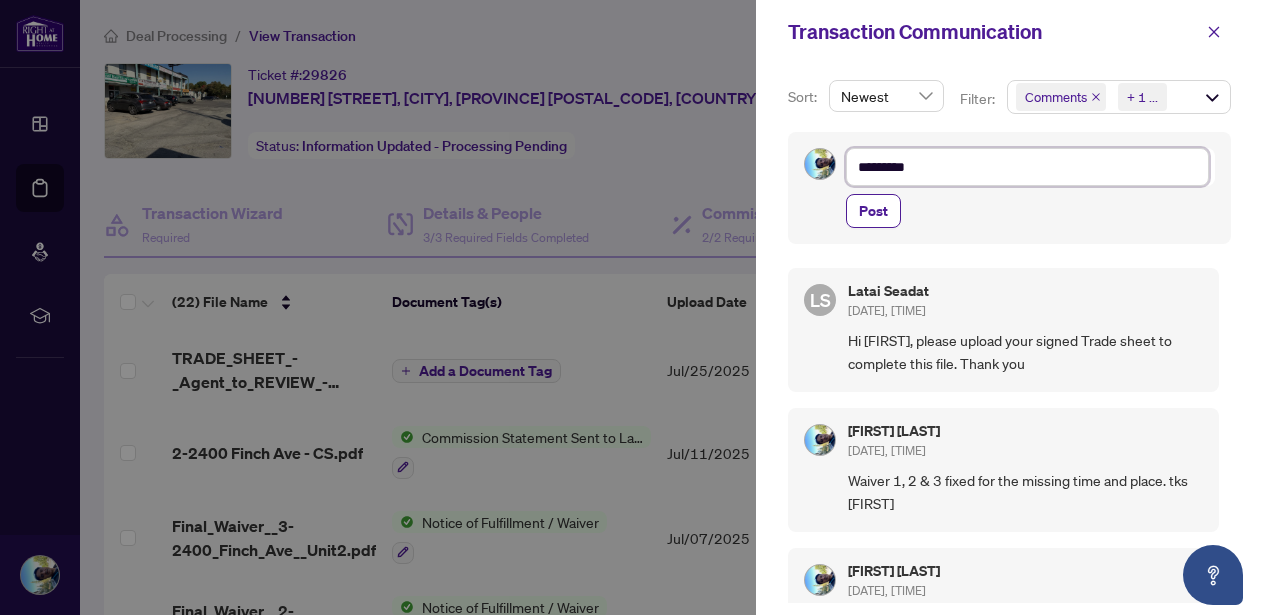 type on "**********" 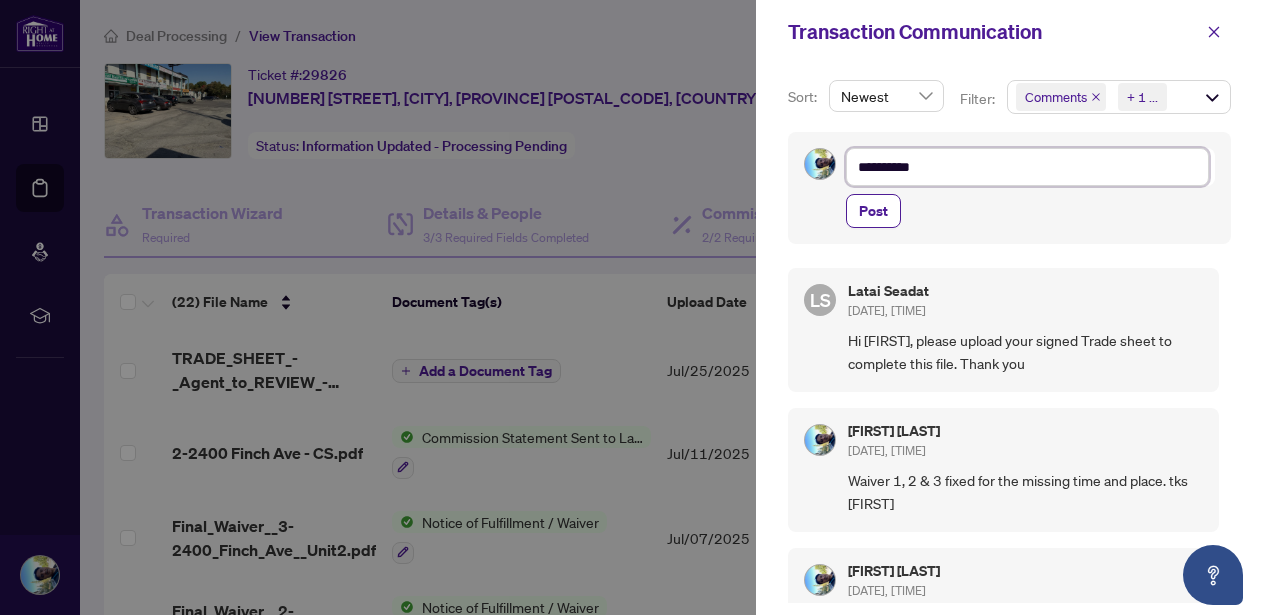 type on "**********" 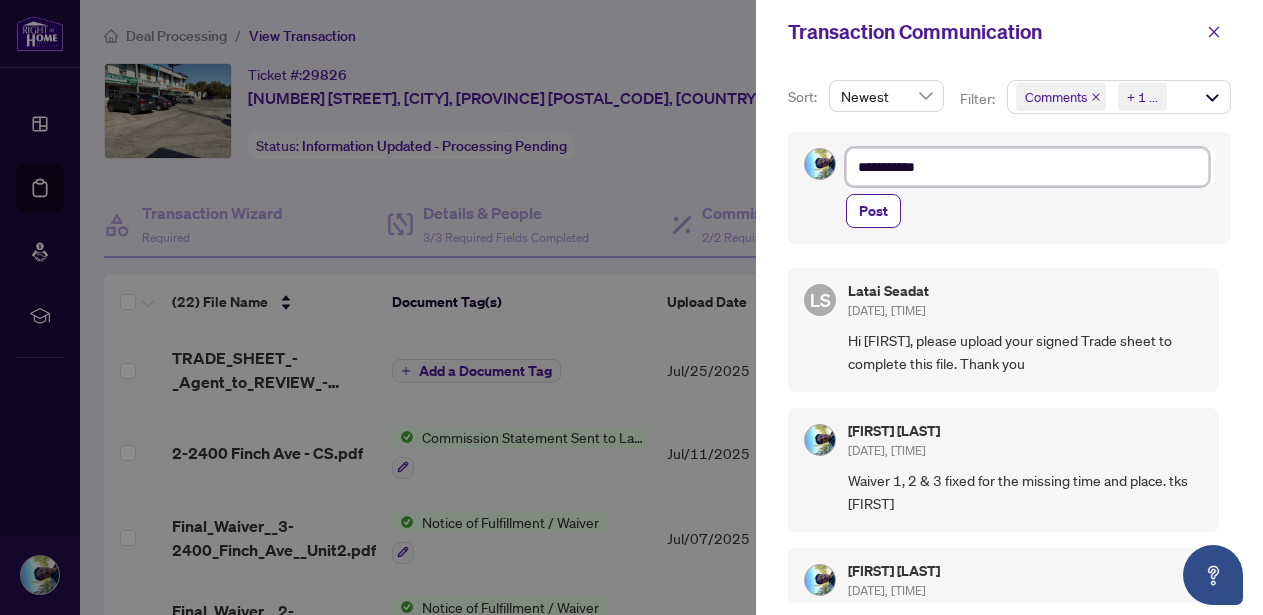 type on "**********" 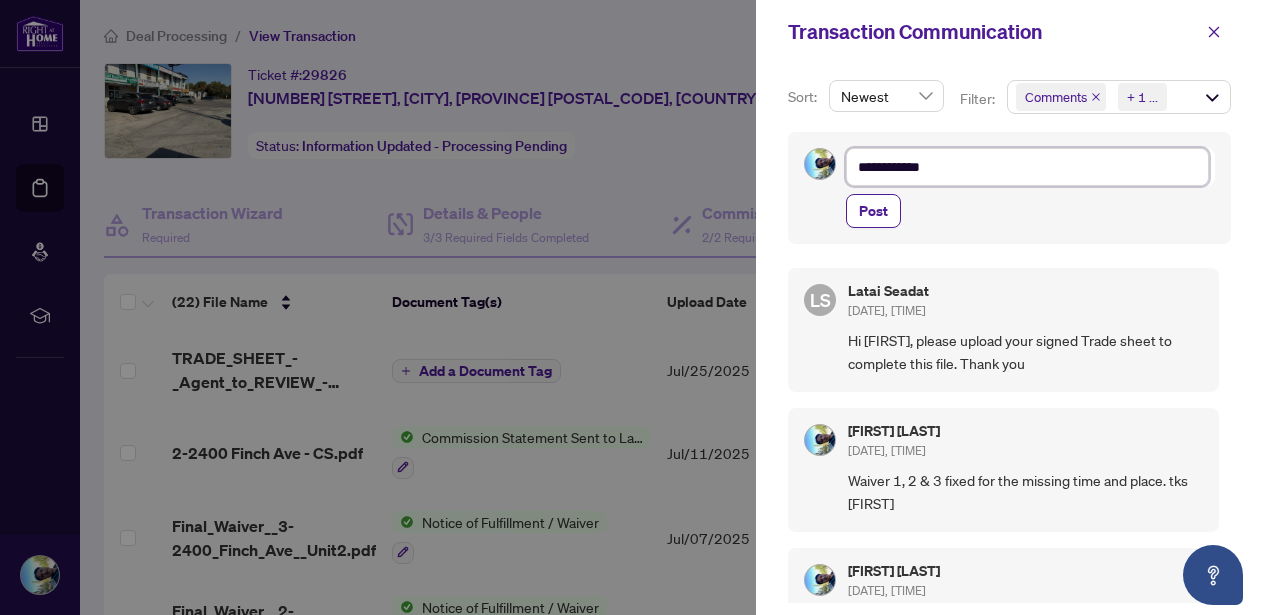 type on "**********" 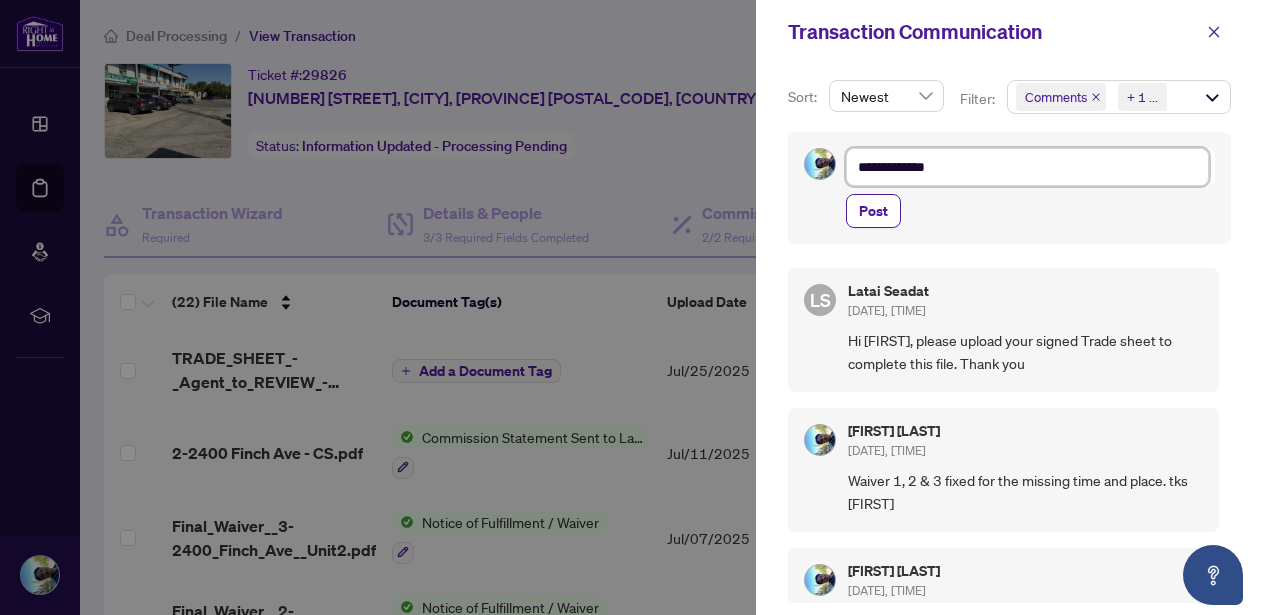 type on "**********" 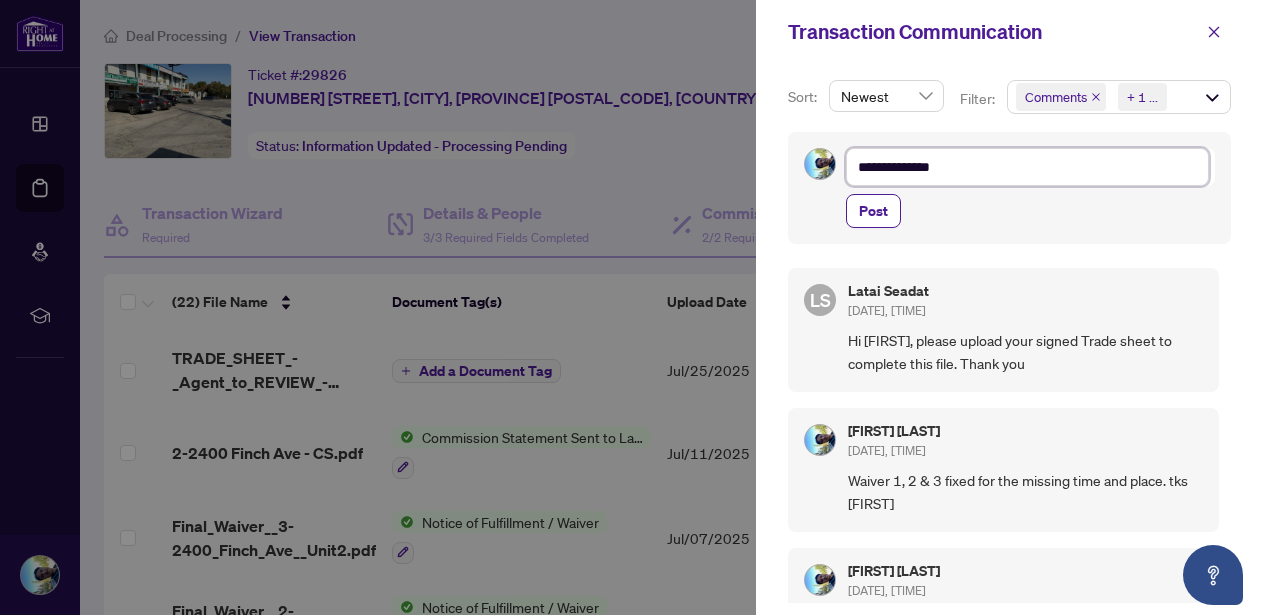 type on "**********" 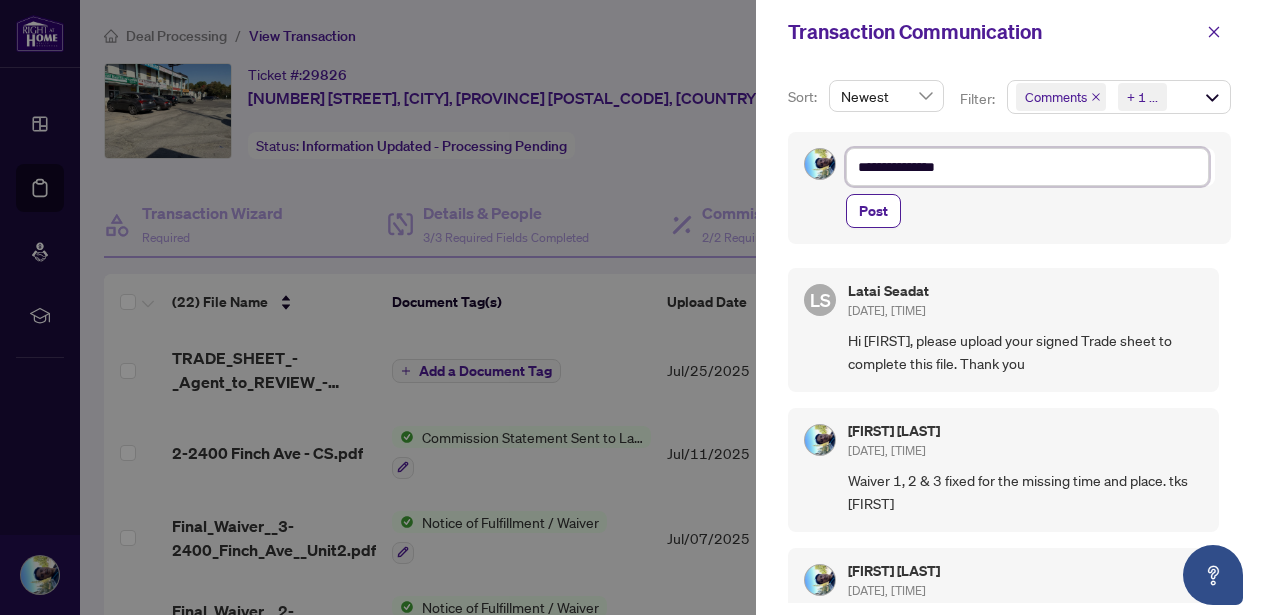 type on "**********" 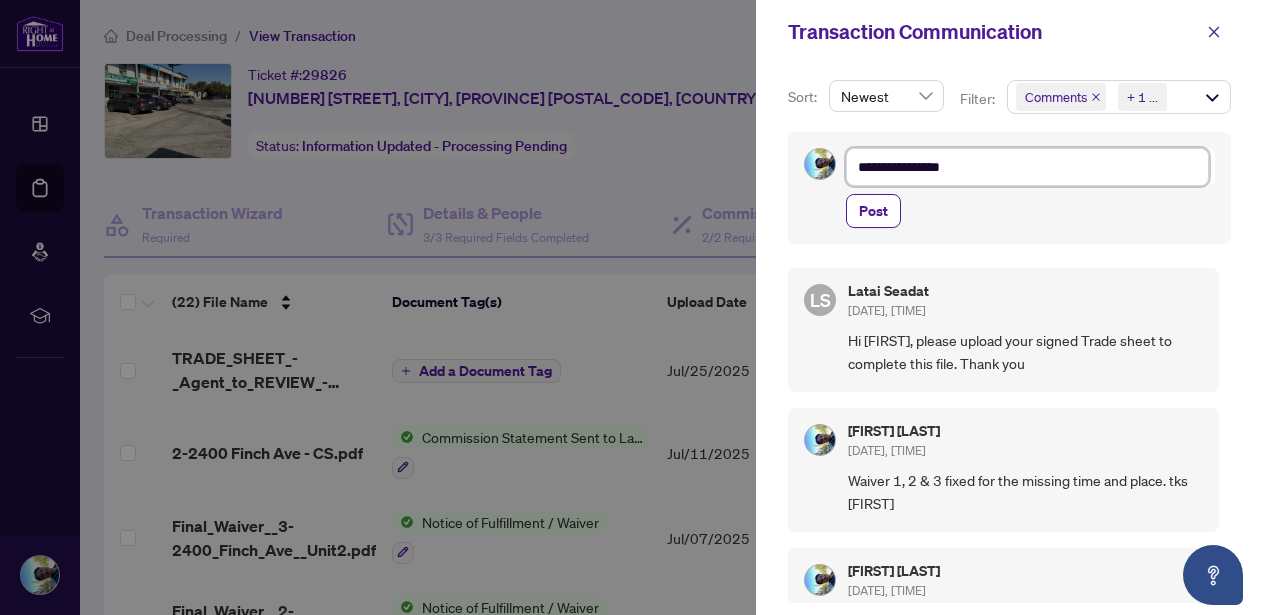 type on "**********" 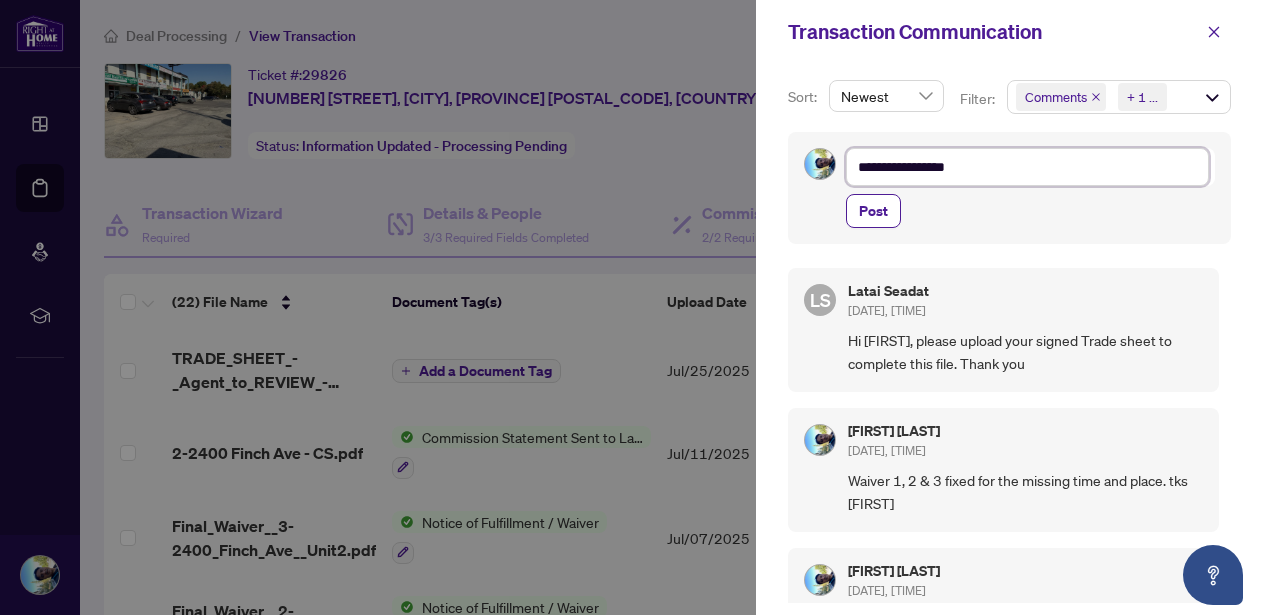 type on "**********" 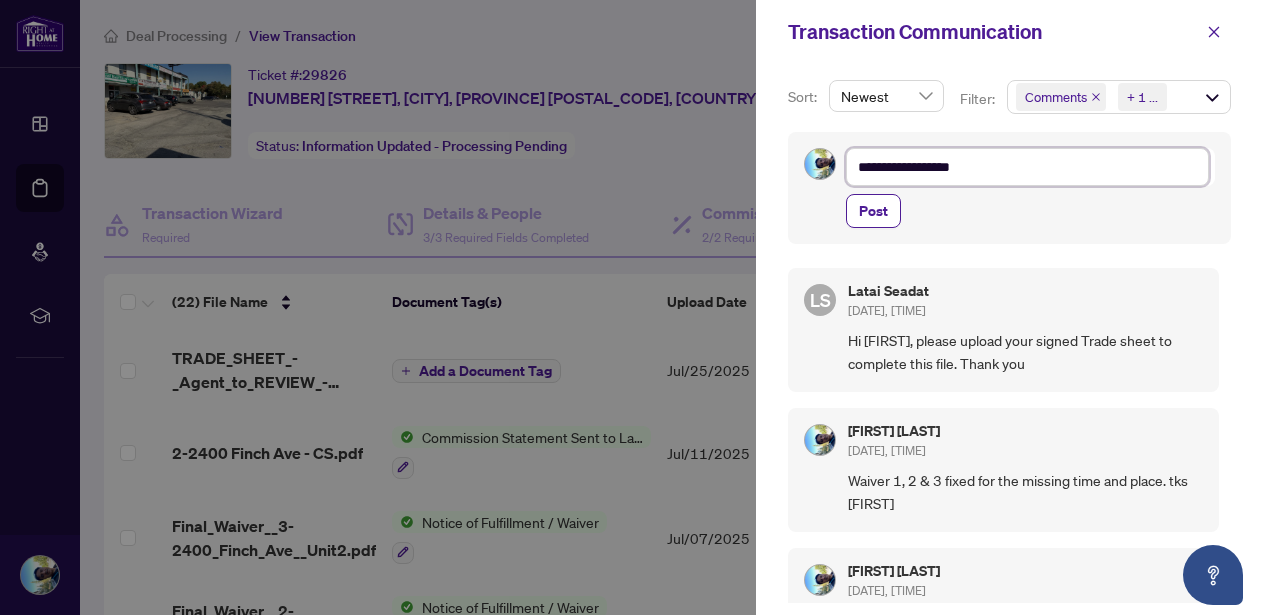 type on "**********" 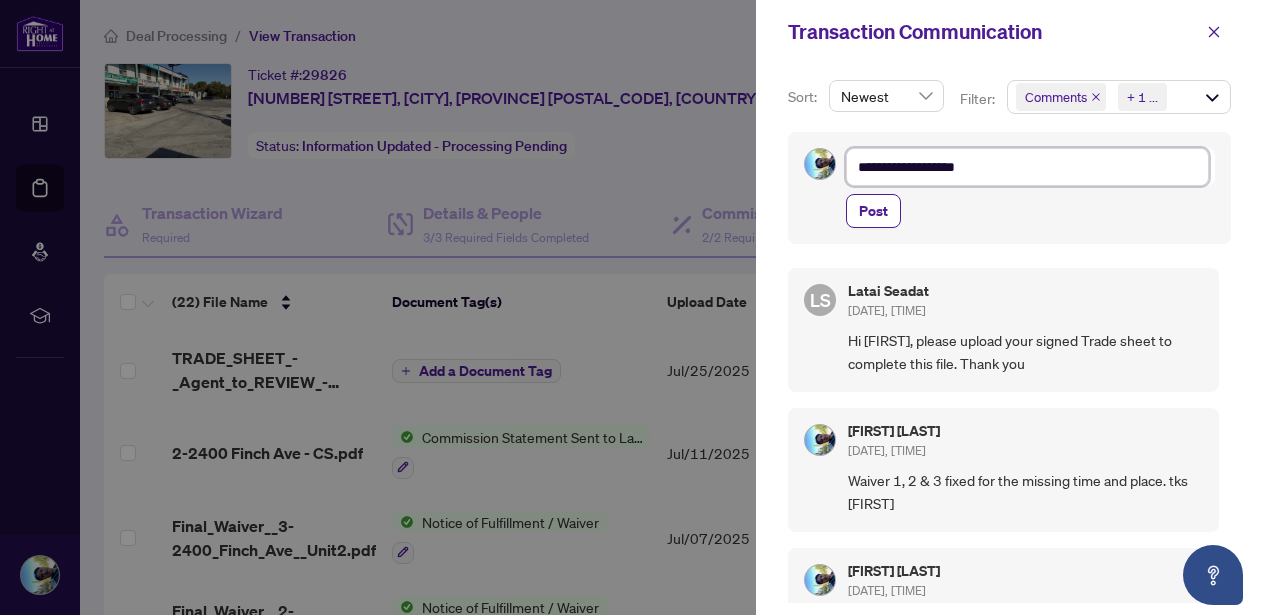 type on "**********" 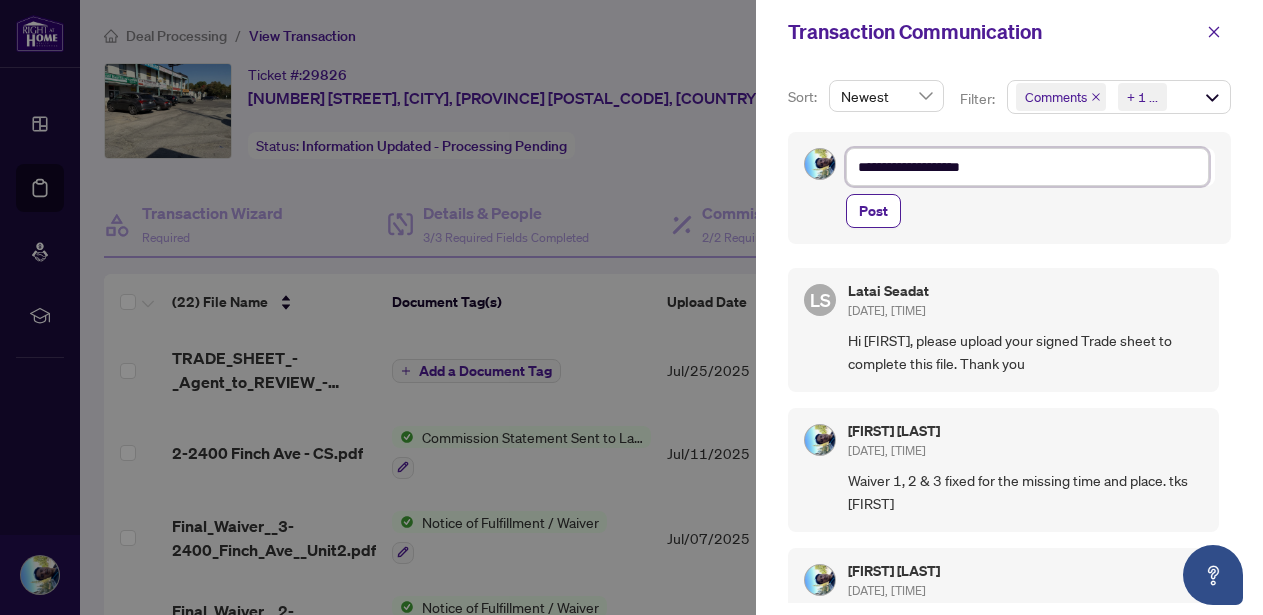 type on "**********" 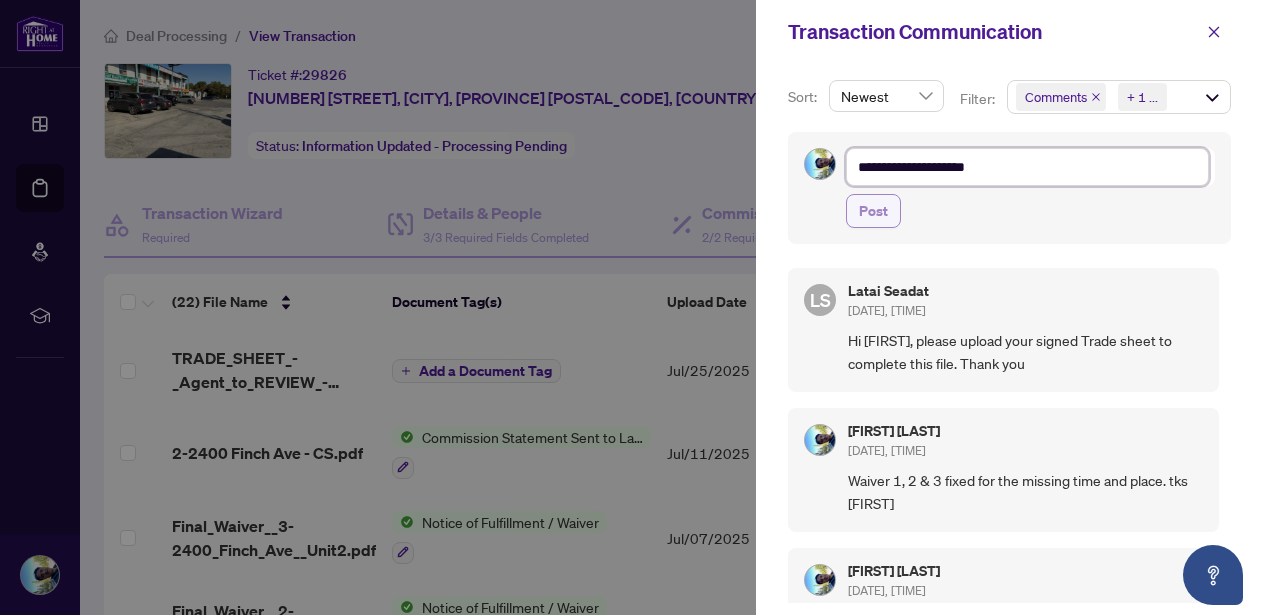 type on "**********" 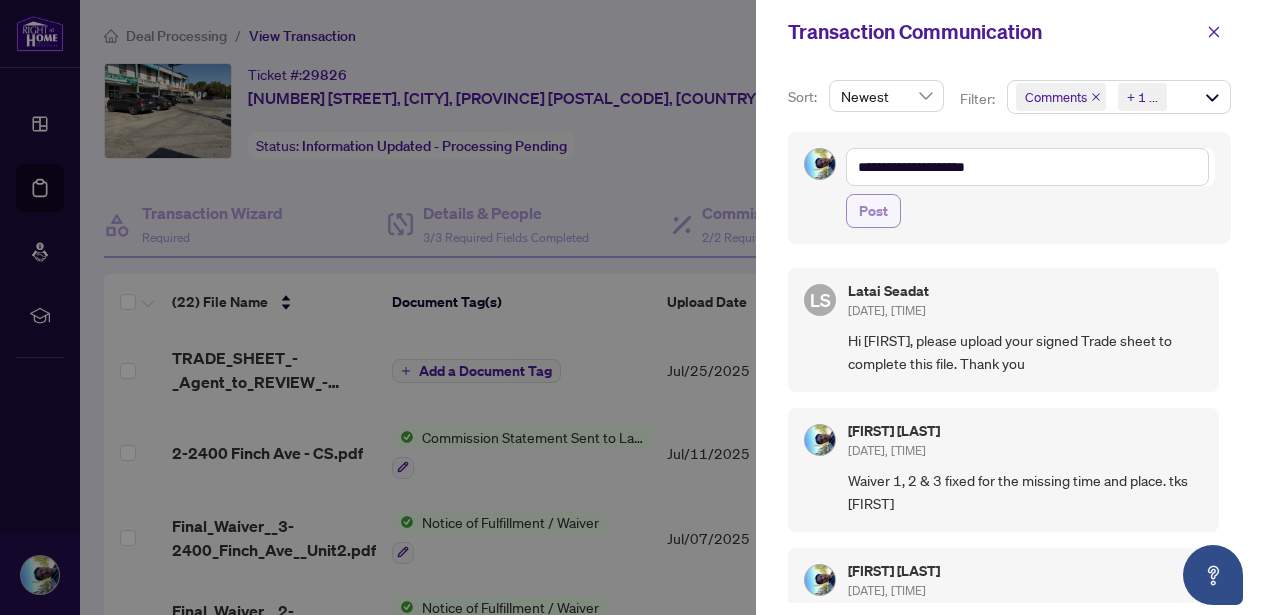 click on "Post" at bounding box center [873, 211] 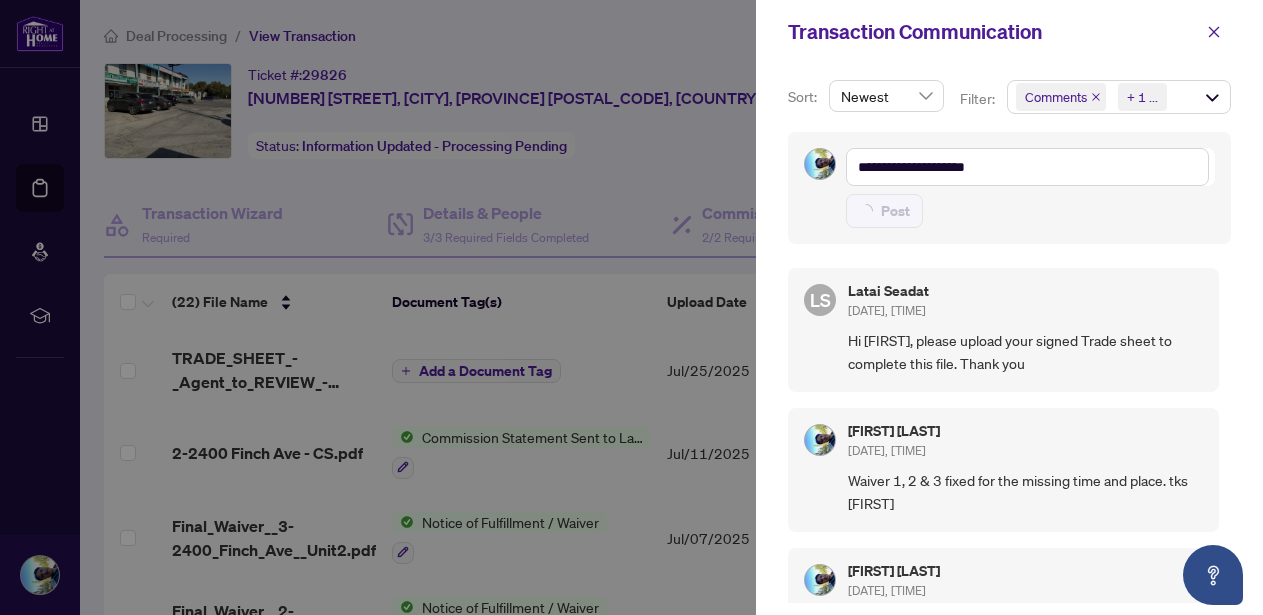type 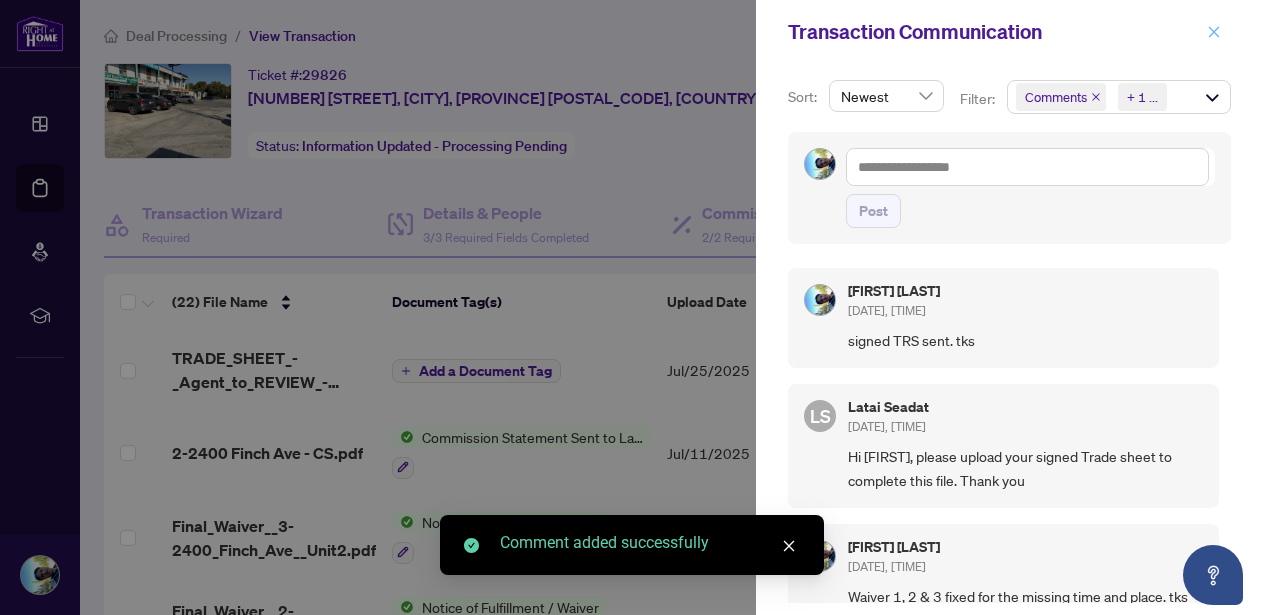 click at bounding box center (1214, 32) 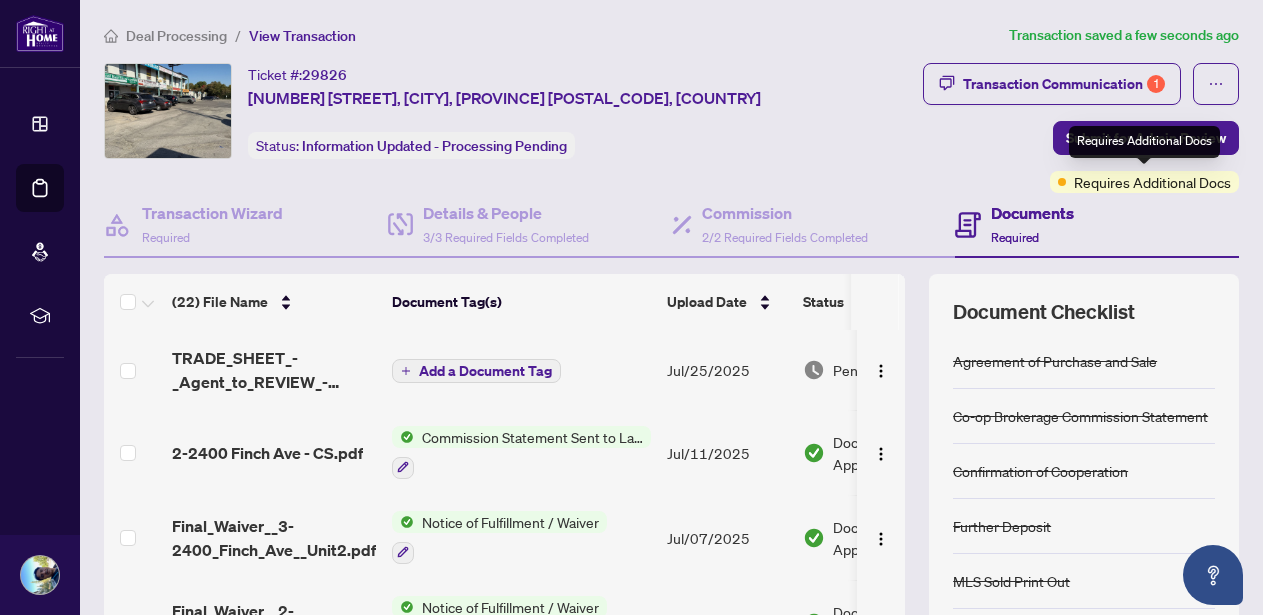 click on "Requires Additional Docs" at bounding box center (1144, 142) 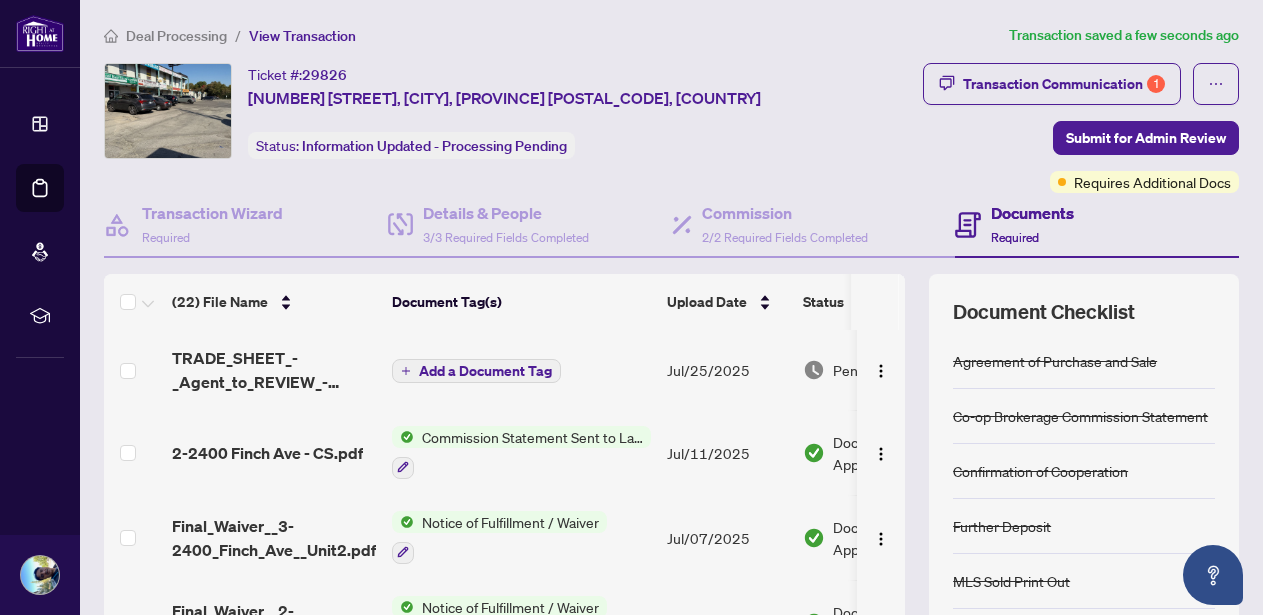 click on "Transaction Communication 1 Submit for Admin Review Requires Additional Docs" at bounding box center (1042, 128) 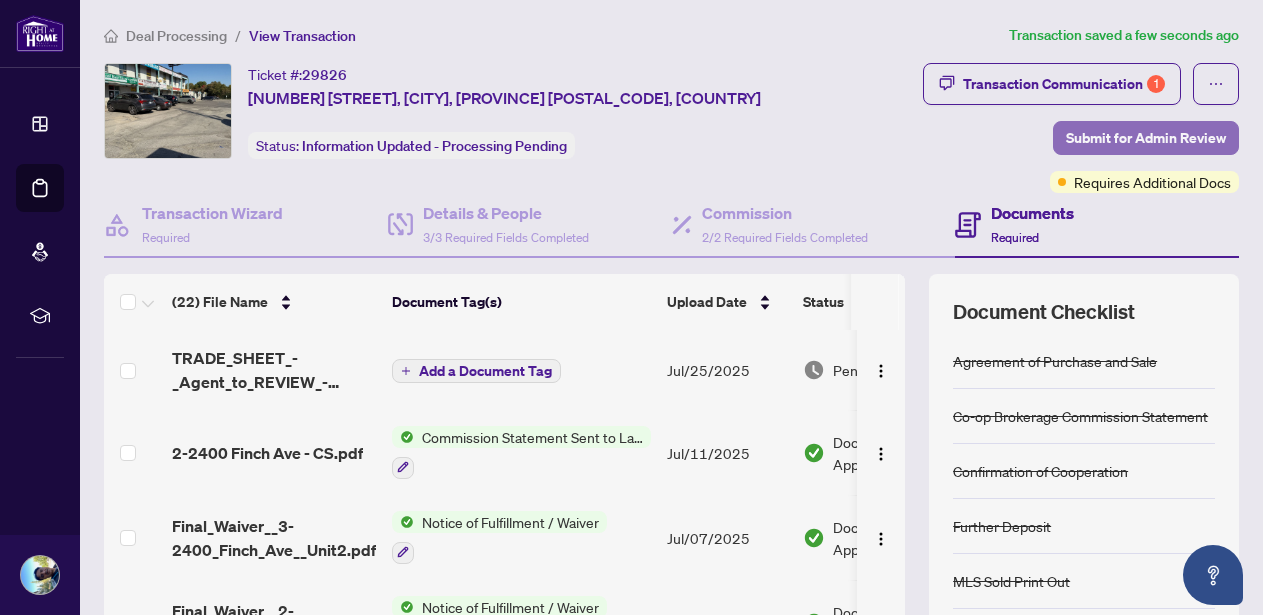 click on "Submit for Admin Review" at bounding box center [1146, 138] 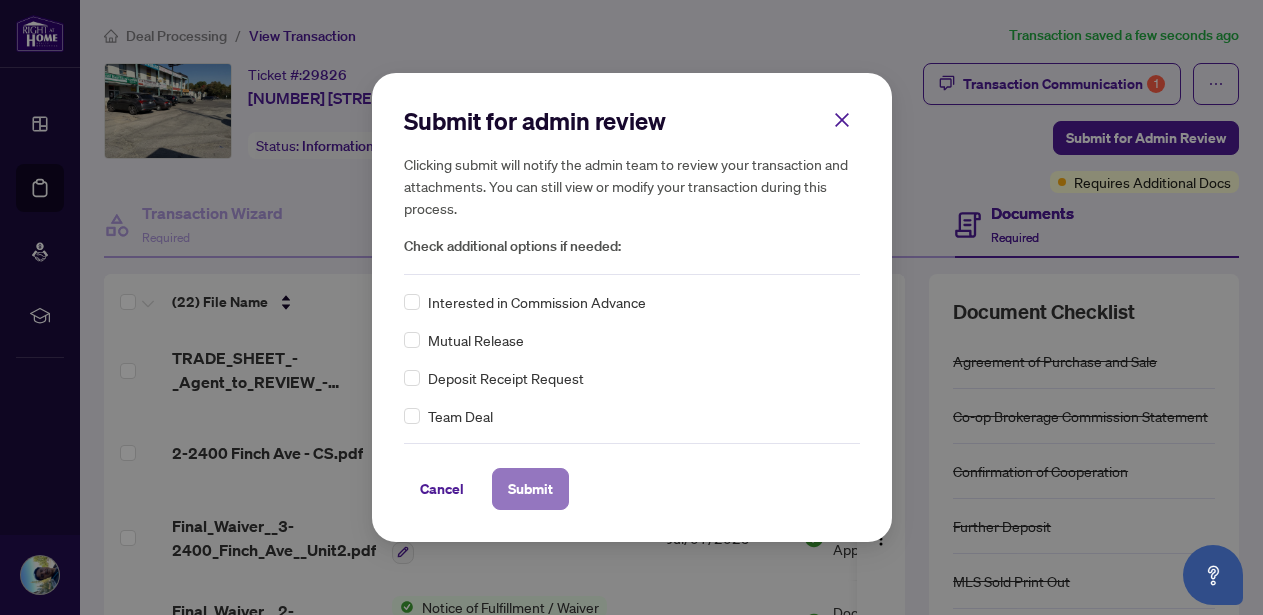 click on "Submit" at bounding box center [530, 489] 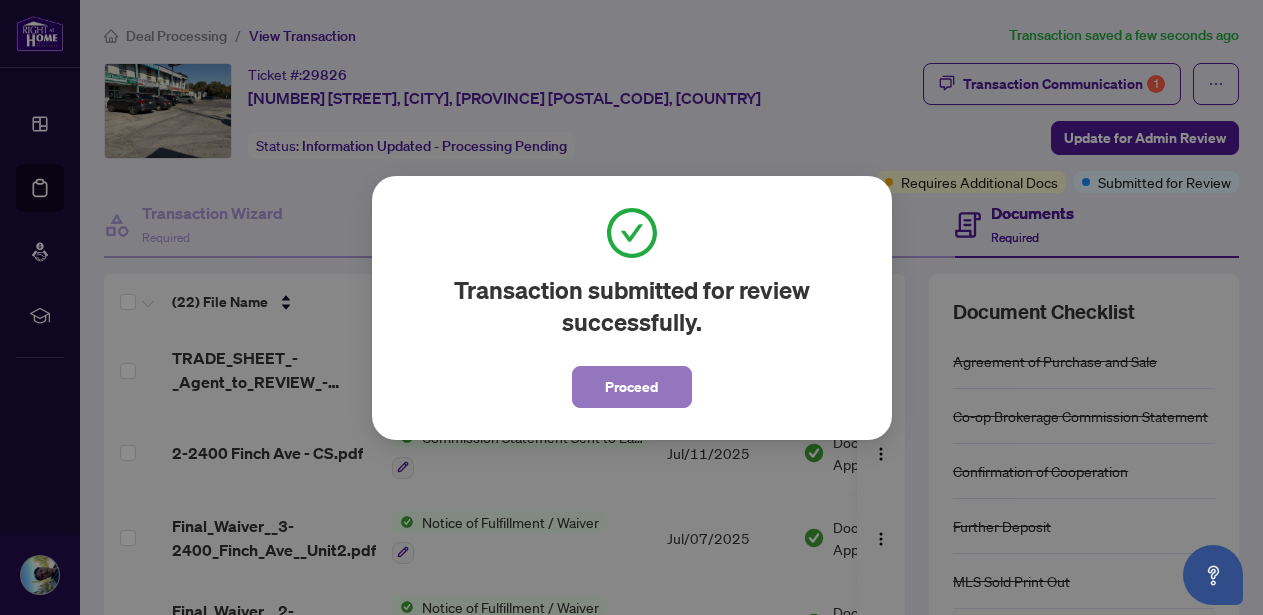 click on "Proceed" at bounding box center (631, 387) 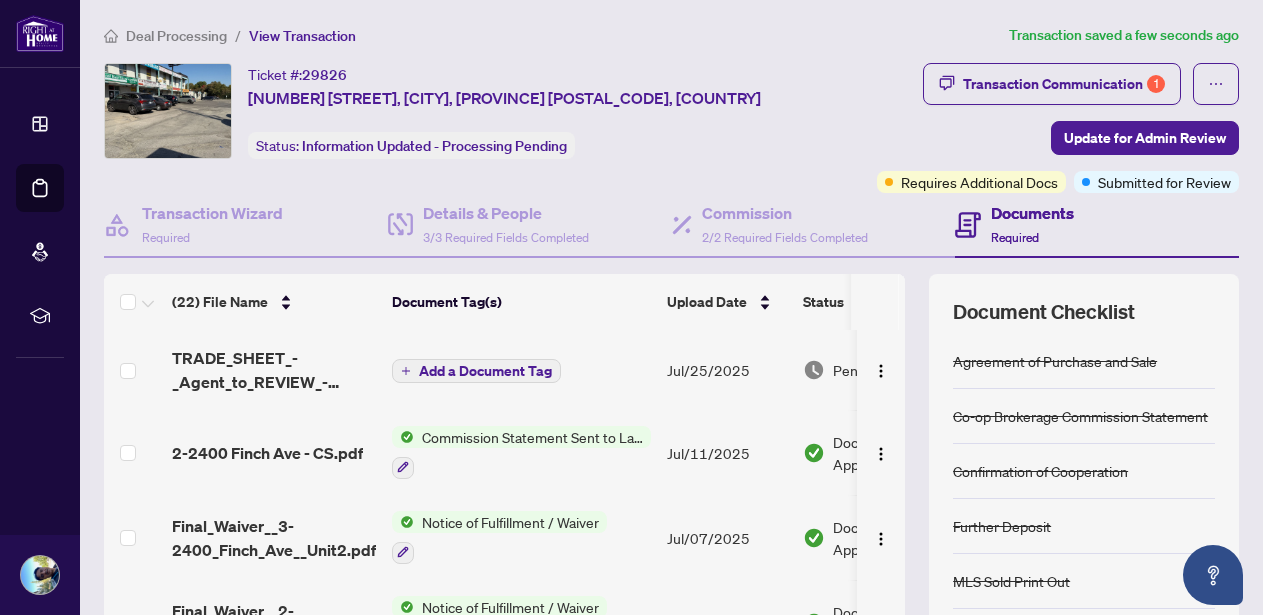 click on "Transaction Communication 1 Update for Admin Review Requires Additional Docs Submitted for Review" at bounding box center (1031, 128) 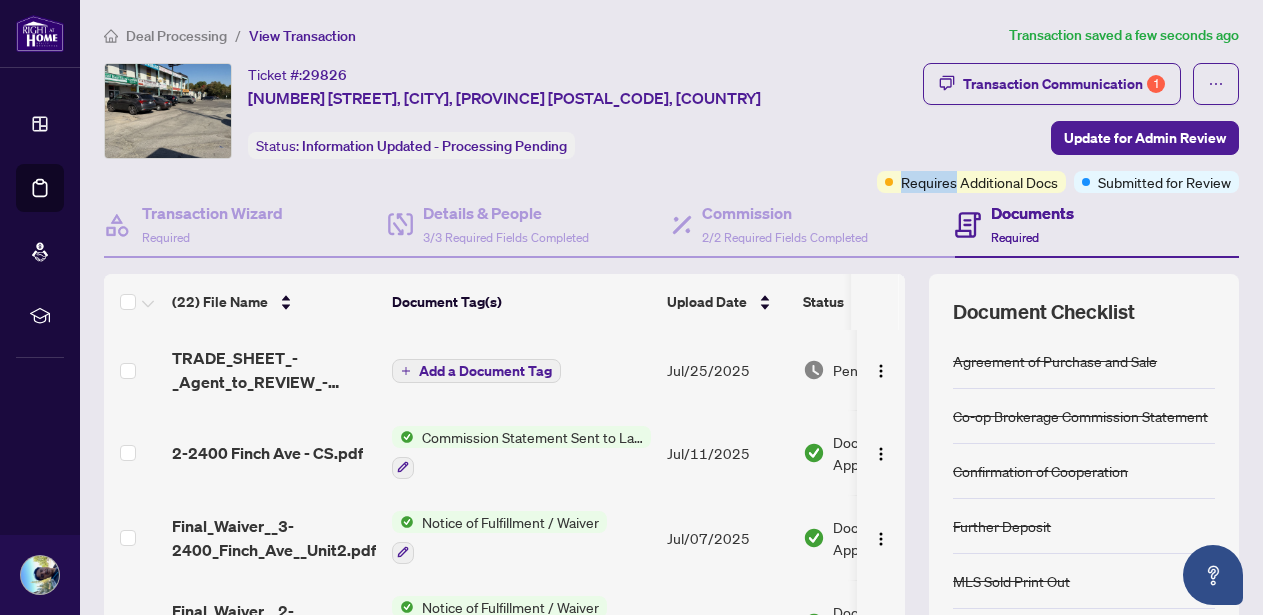 click on "Transaction Communication 1 Update for Admin Review Requires Additional Docs Submitted for Review" at bounding box center [1031, 128] 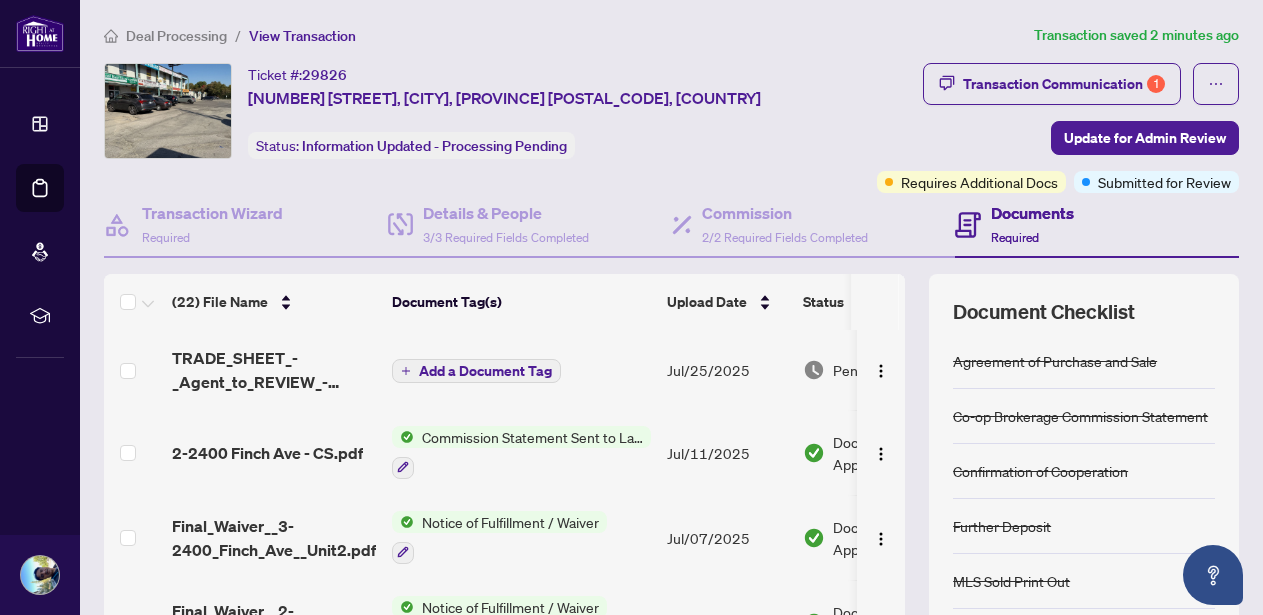 click on "Transaction Communication 1 Update for Admin Review Requires Additional Docs Submitted for Review" at bounding box center [1031, 128] 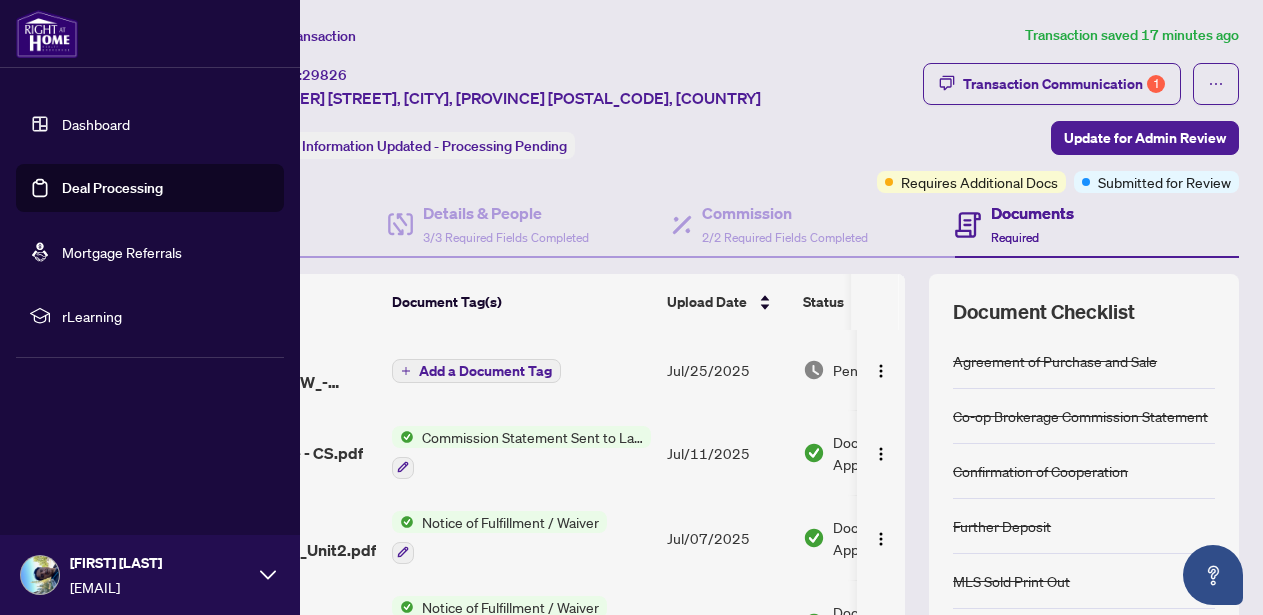 click on "Deal Processing" at bounding box center (112, 188) 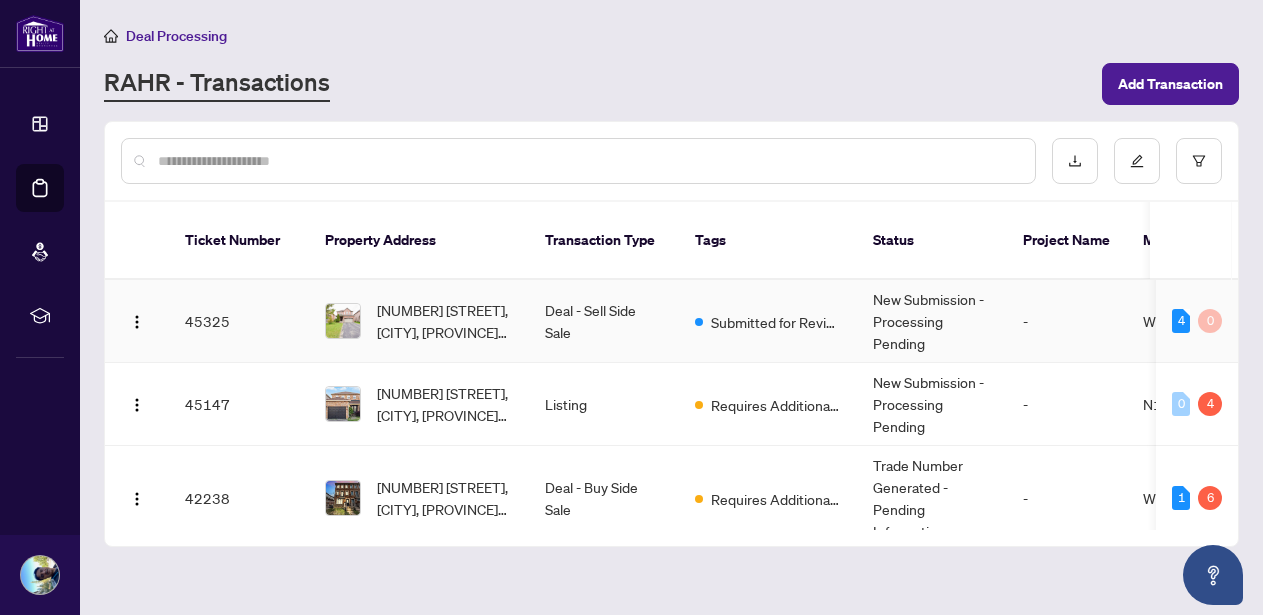 click on "Deal - Sell Side Sale" at bounding box center (604, 321) 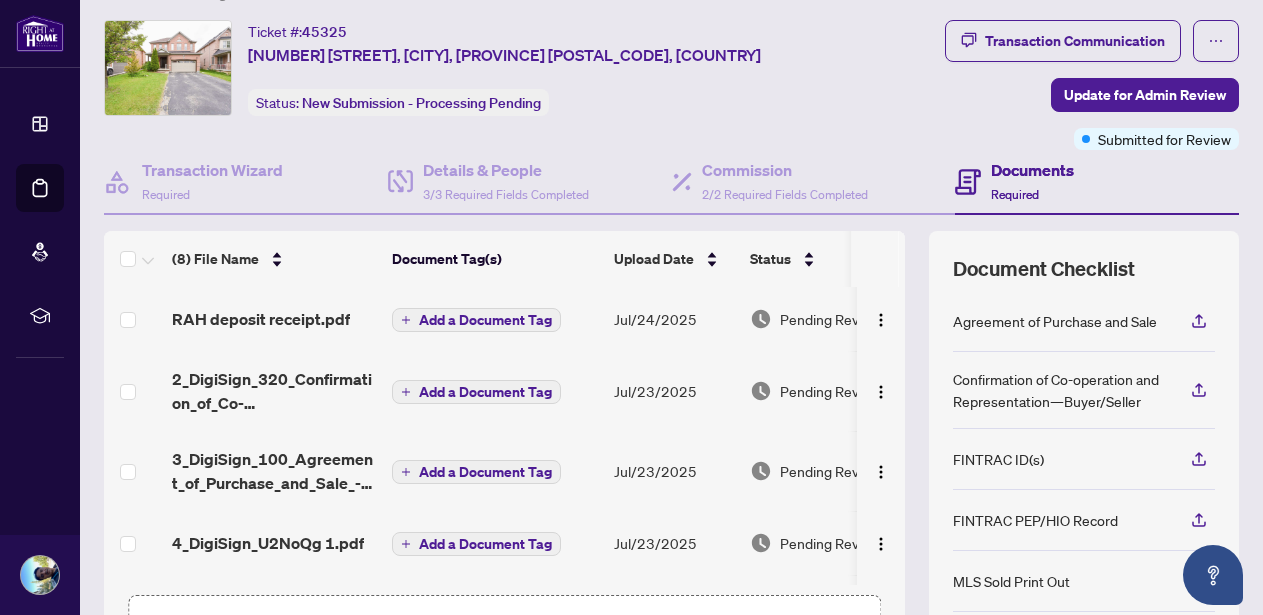 scroll, scrollTop: 0, scrollLeft: 0, axis: both 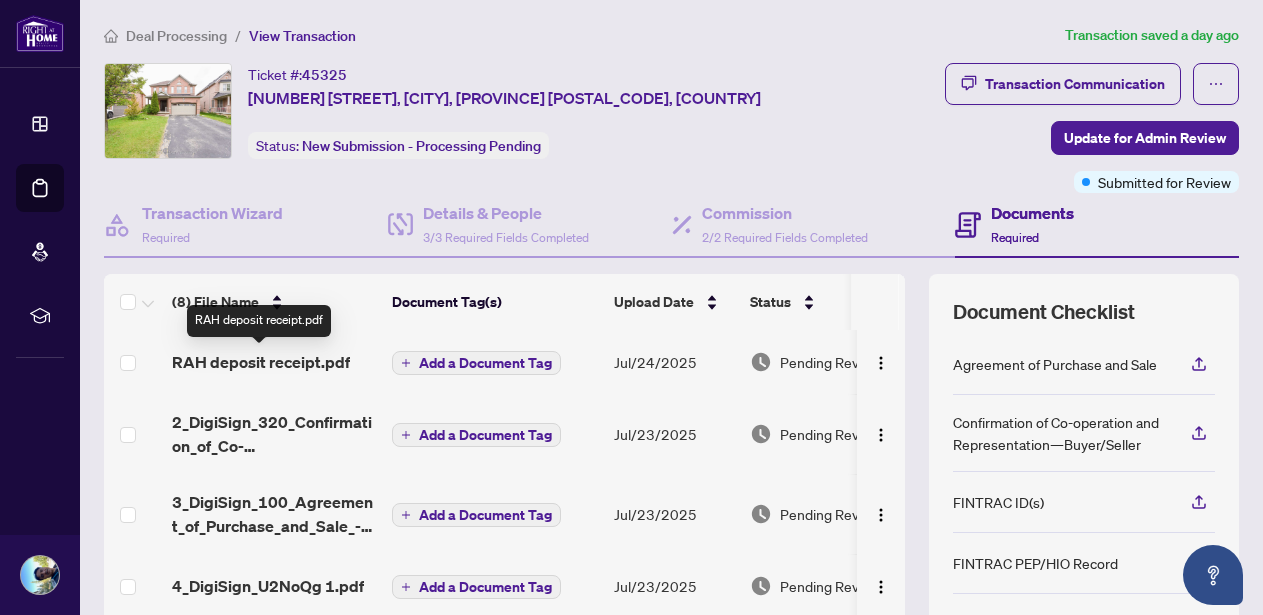 click on "RAH deposit receipt.pdf" at bounding box center (261, 362) 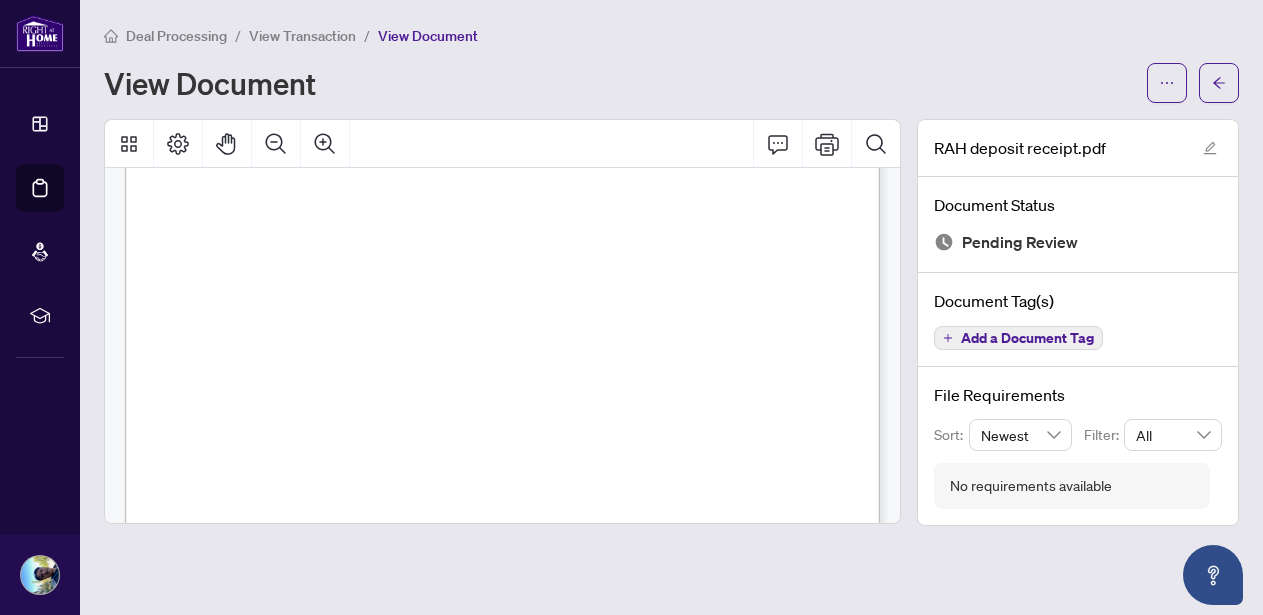 scroll, scrollTop: 0, scrollLeft: 0, axis: both 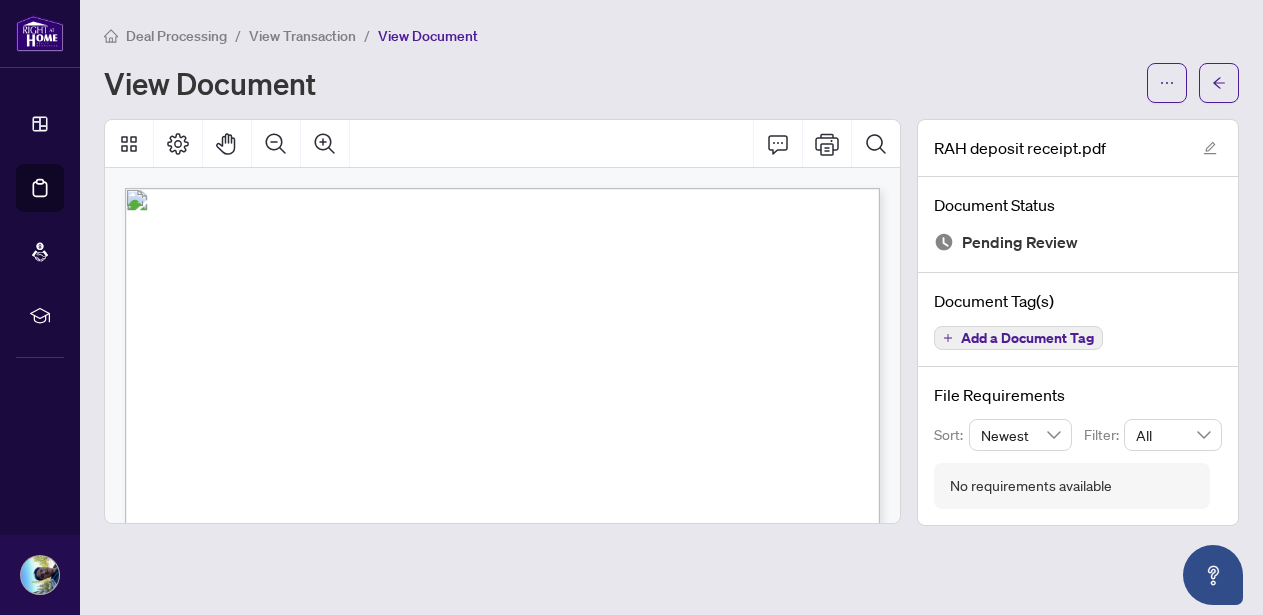 click on "Deal Processing / View Transaction / View Document" at bounding box center (671, 35) 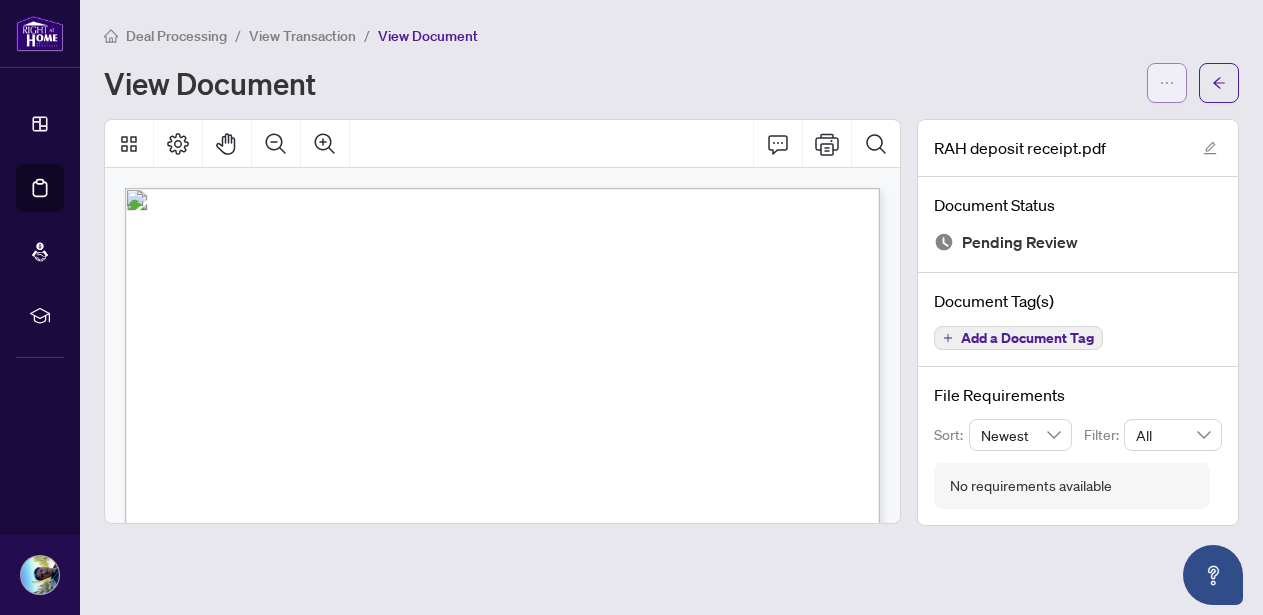 click at bounding box center (1167, 83) 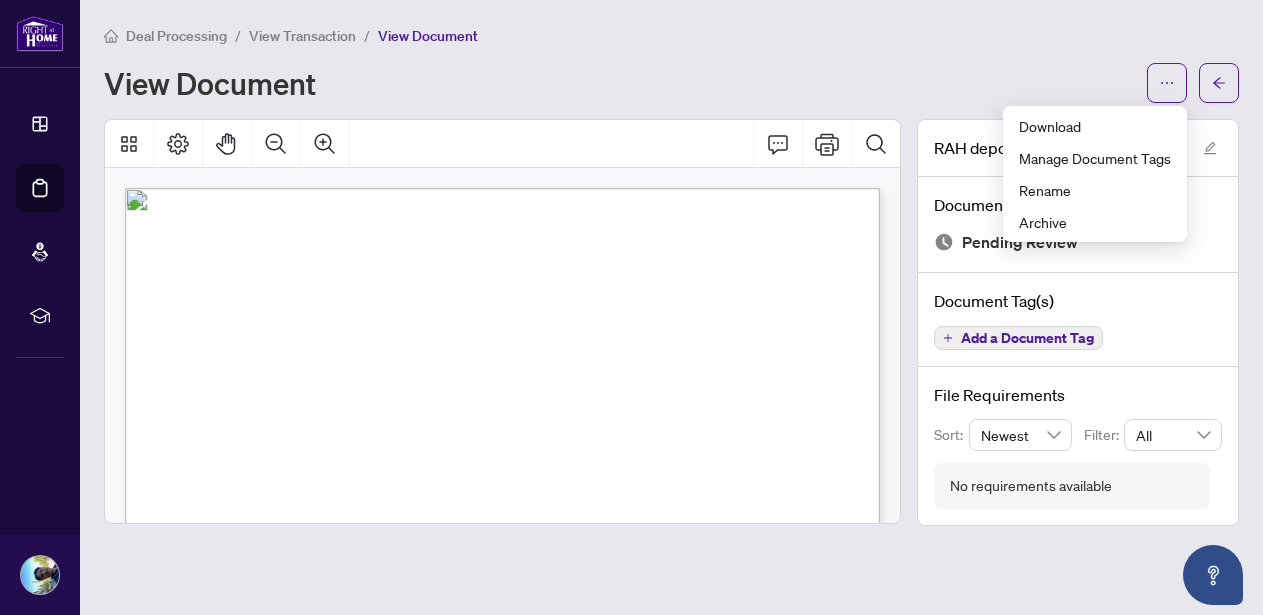 click on "View Document" at bounding box center (619, 83) 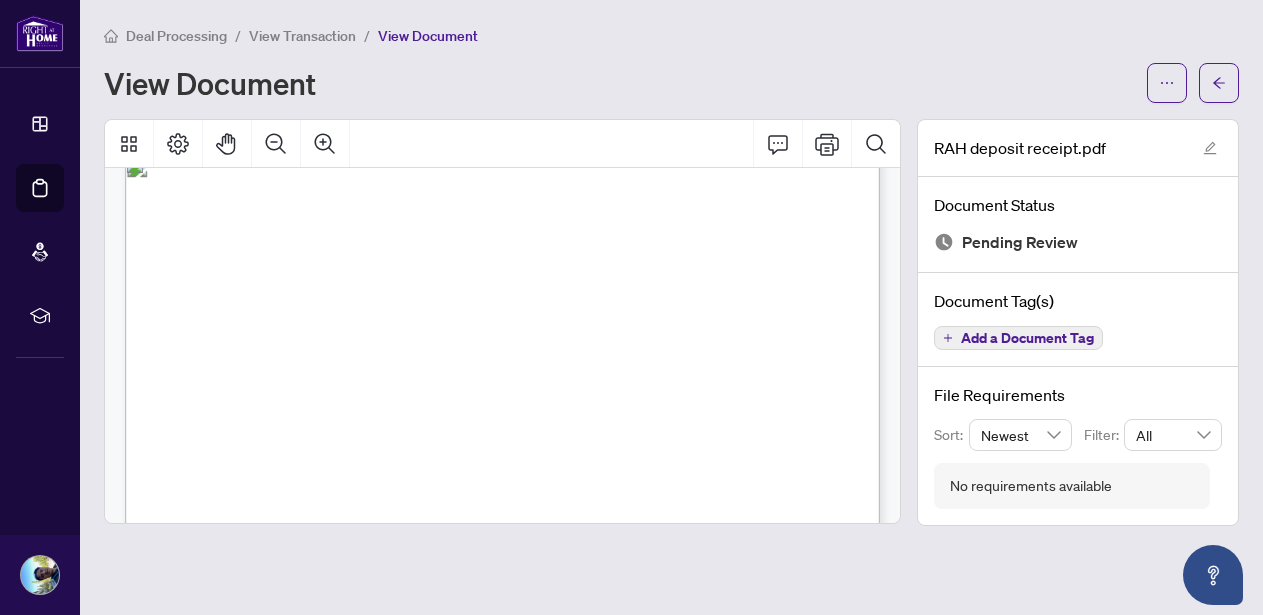 scroll, scrollTop: 0, scrollLeft: 0, axis: both 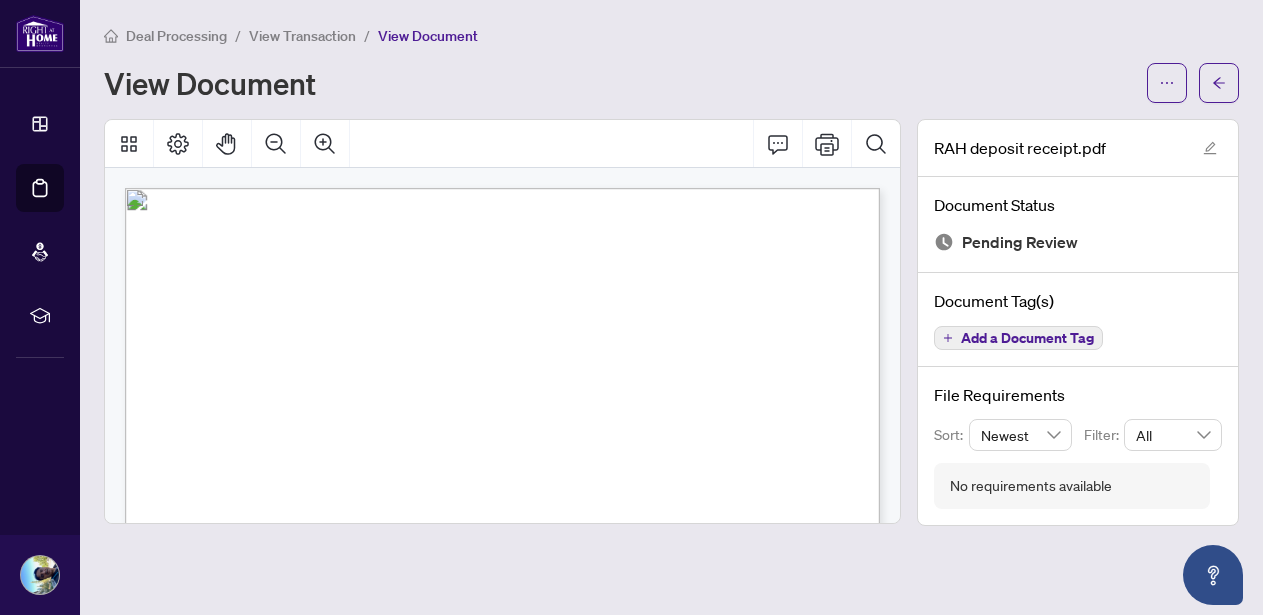 click on "View Document" at bounding box center (619, 83) 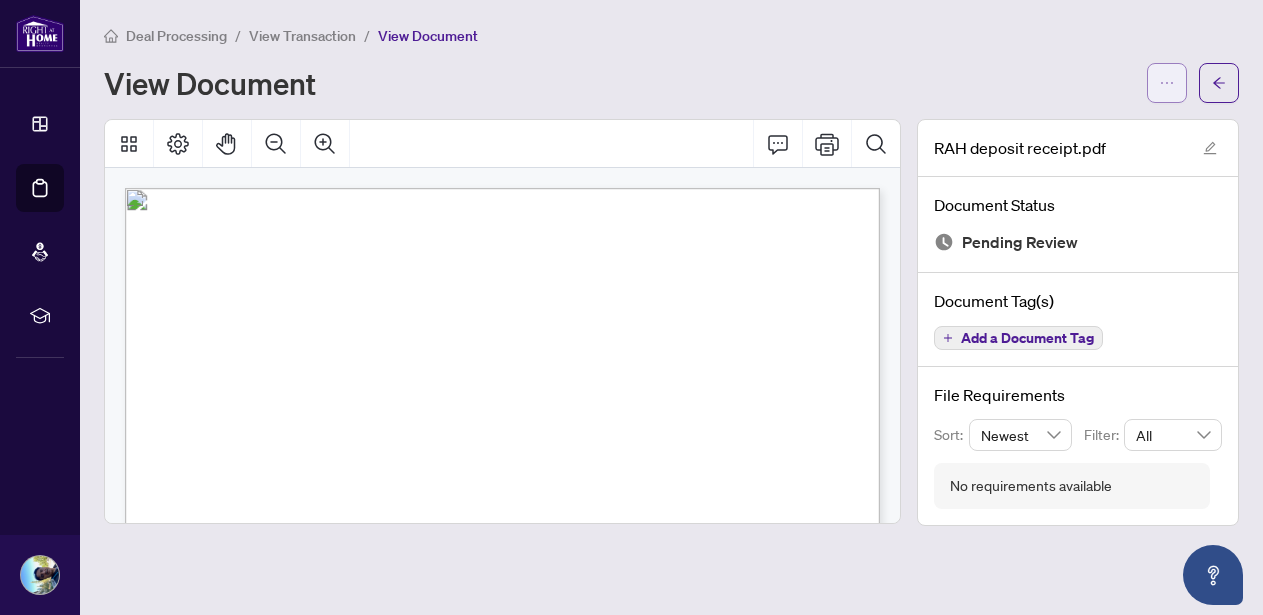 click at bounding box center [1167, 83] 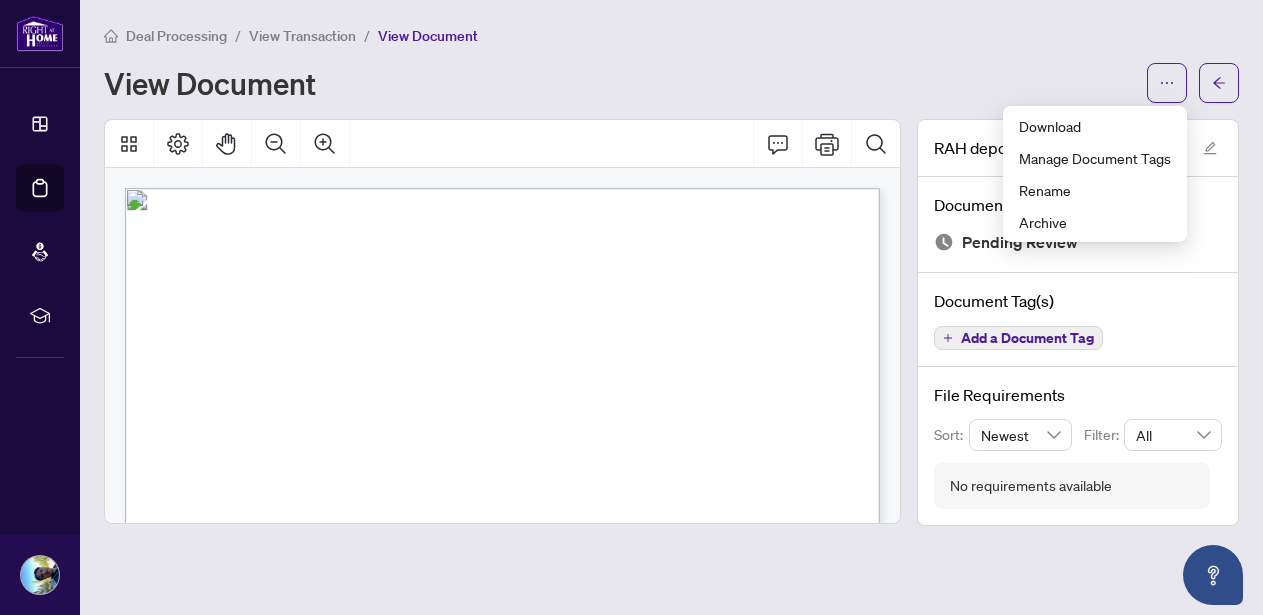 click on "View Document" at bounding box center (671, 83) 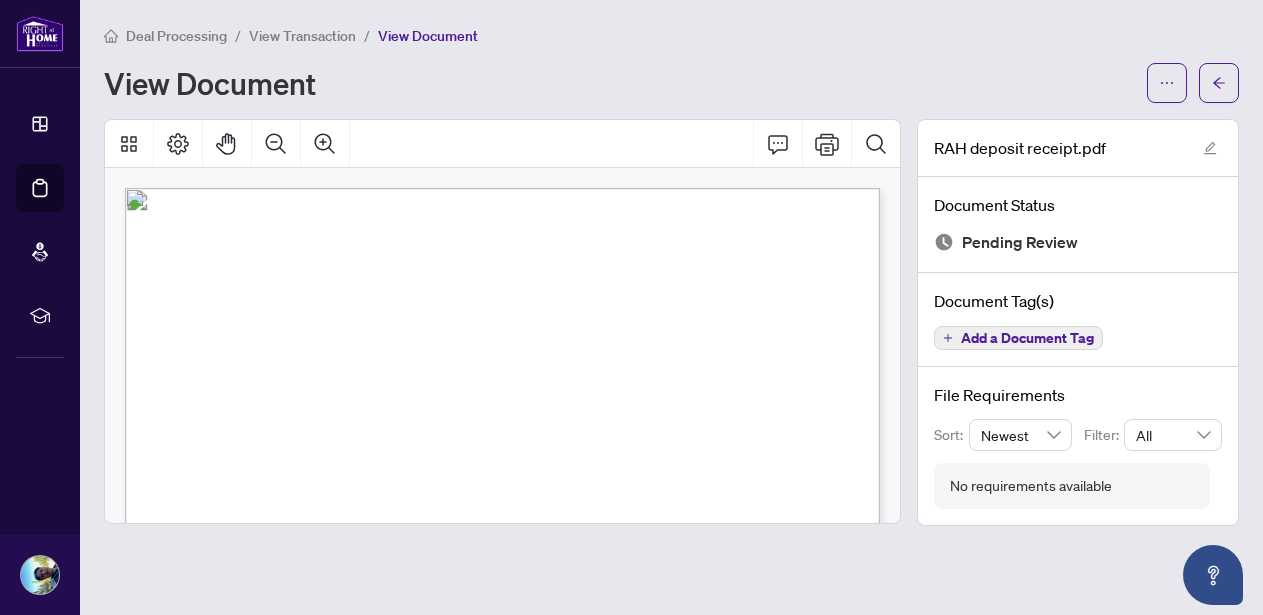 click on "Right at Home Realty
[NUMBER] [STREET], [SUITE]
[CITY] [PROVINCE] [POSTAL_CODE]
Receipt
[DATE]
RECEIVED FROM: [FULL_NAME]
TRUST DEPOSIT ON: [NUMBER] [STREET]
FUNDS RECEIVED: [CURRENCY][AMOUNT]
DEPOSIT RECEIVED IN: CAD
FILE #: [NUMBER]
DATE RECEIVED: [DATE]
PAYMENT TYPE: Bank Draft
REFERENCE # [CODE]
RECEIVED BY: __________________________________" at bounding box center (590, 790) 